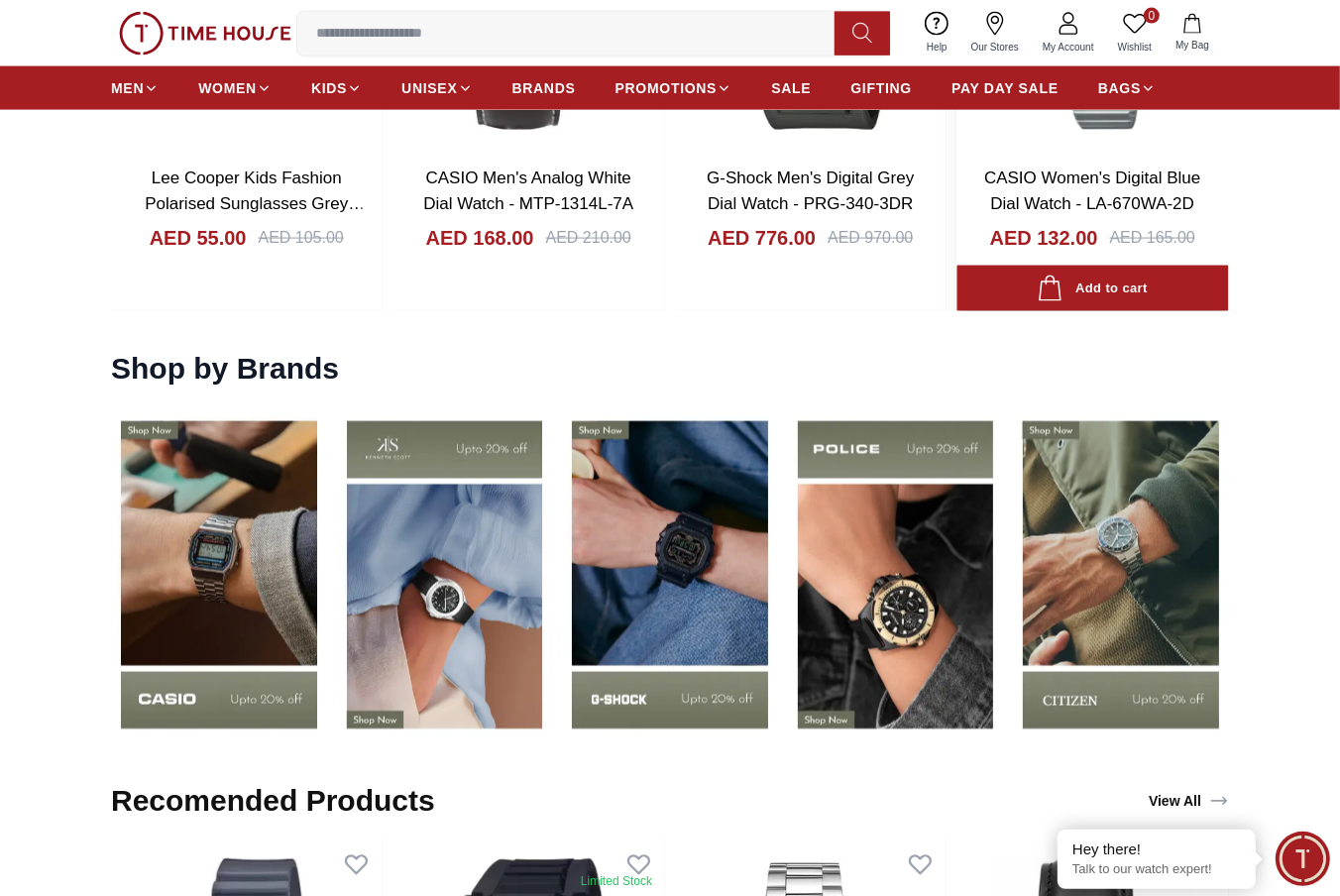 scroll, scrollTop: 2532, scrollLeft: 0, axis: vertical 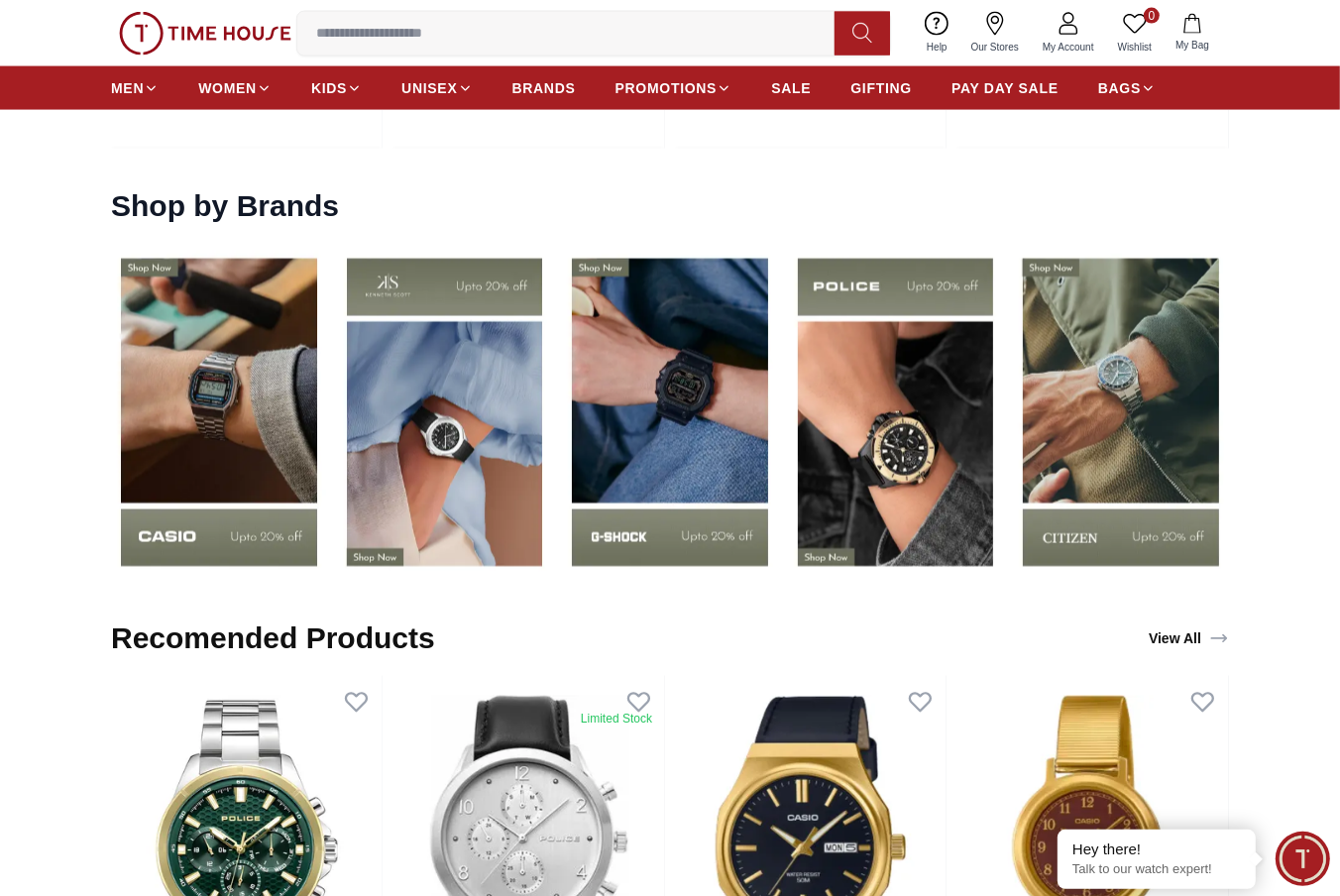 click at bounding box center [574, 34] 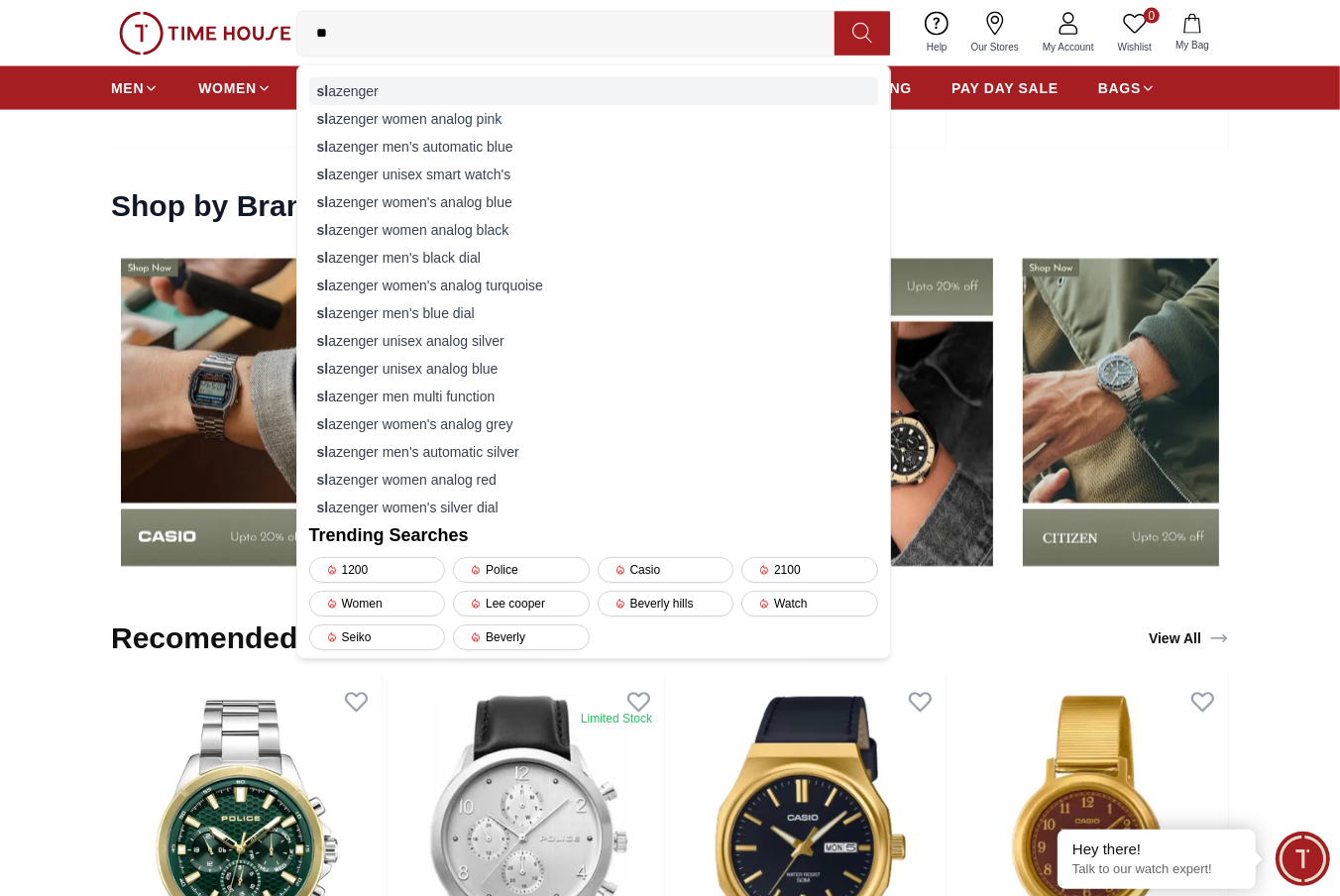 type on "**" 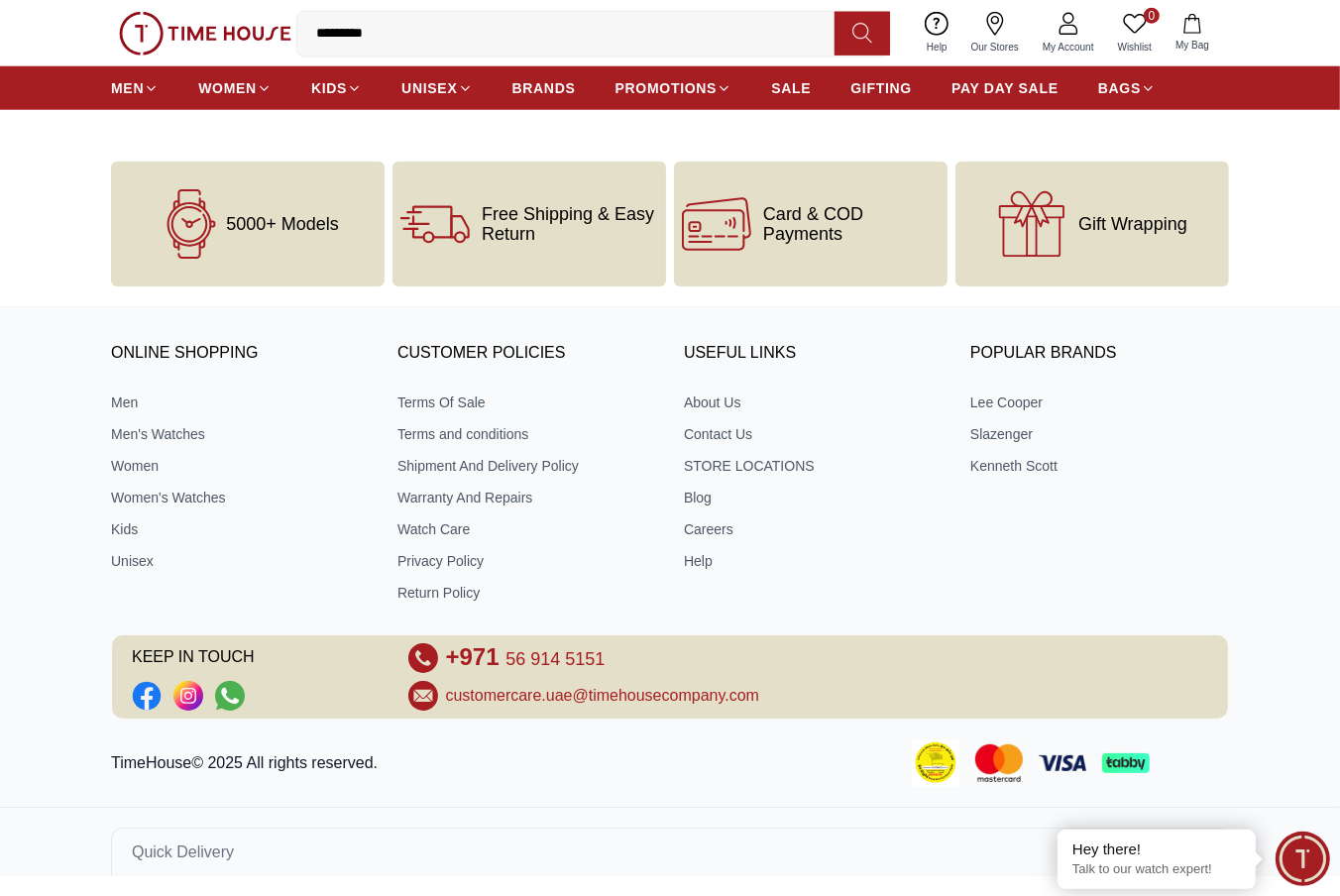 scroll, scrollTop: 0, scrollLeft: 0, axis: both 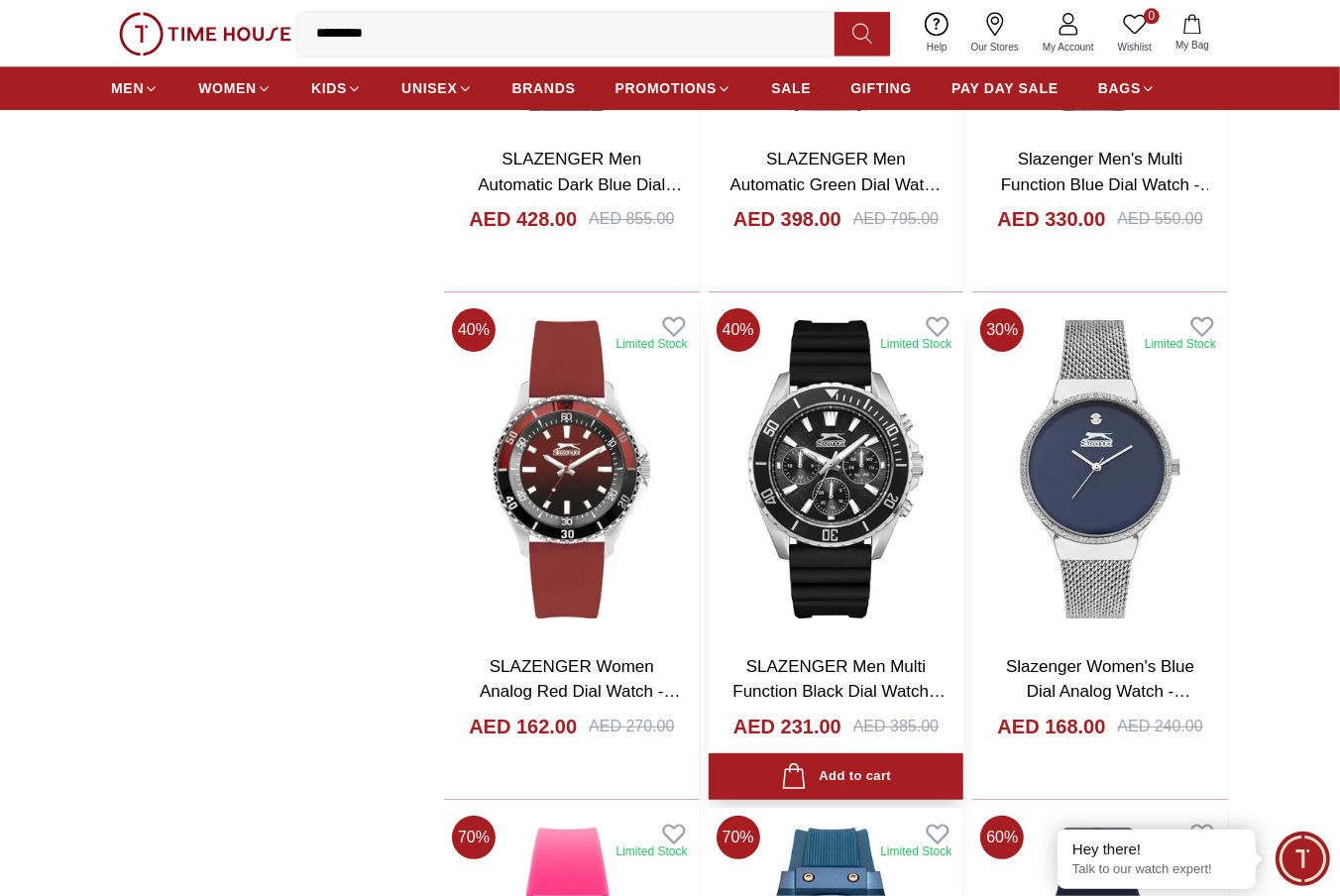 click at bounding box center [837, 469] 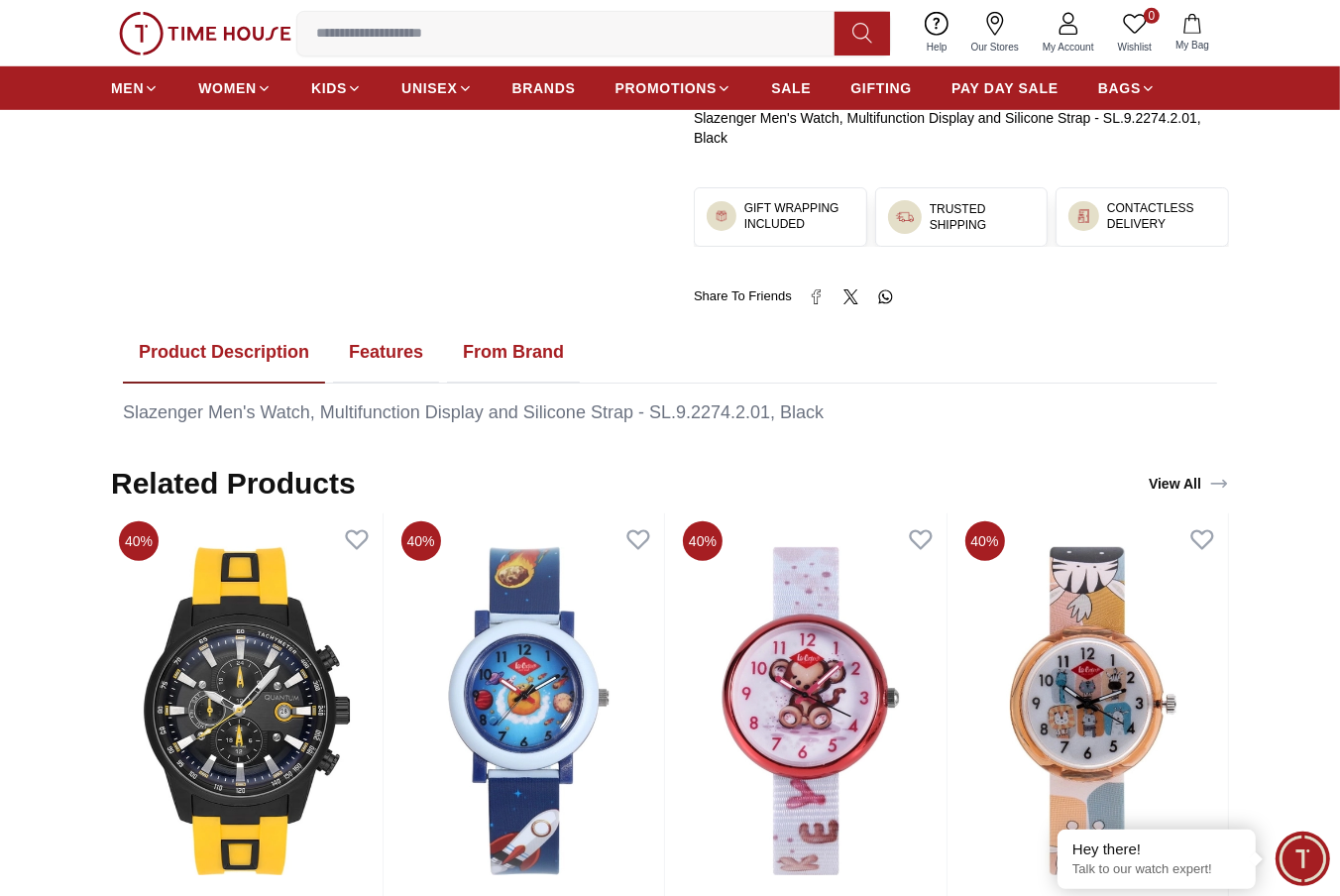 scroll, scrollTop: 880, scrollLeft: 0, axis: vertical 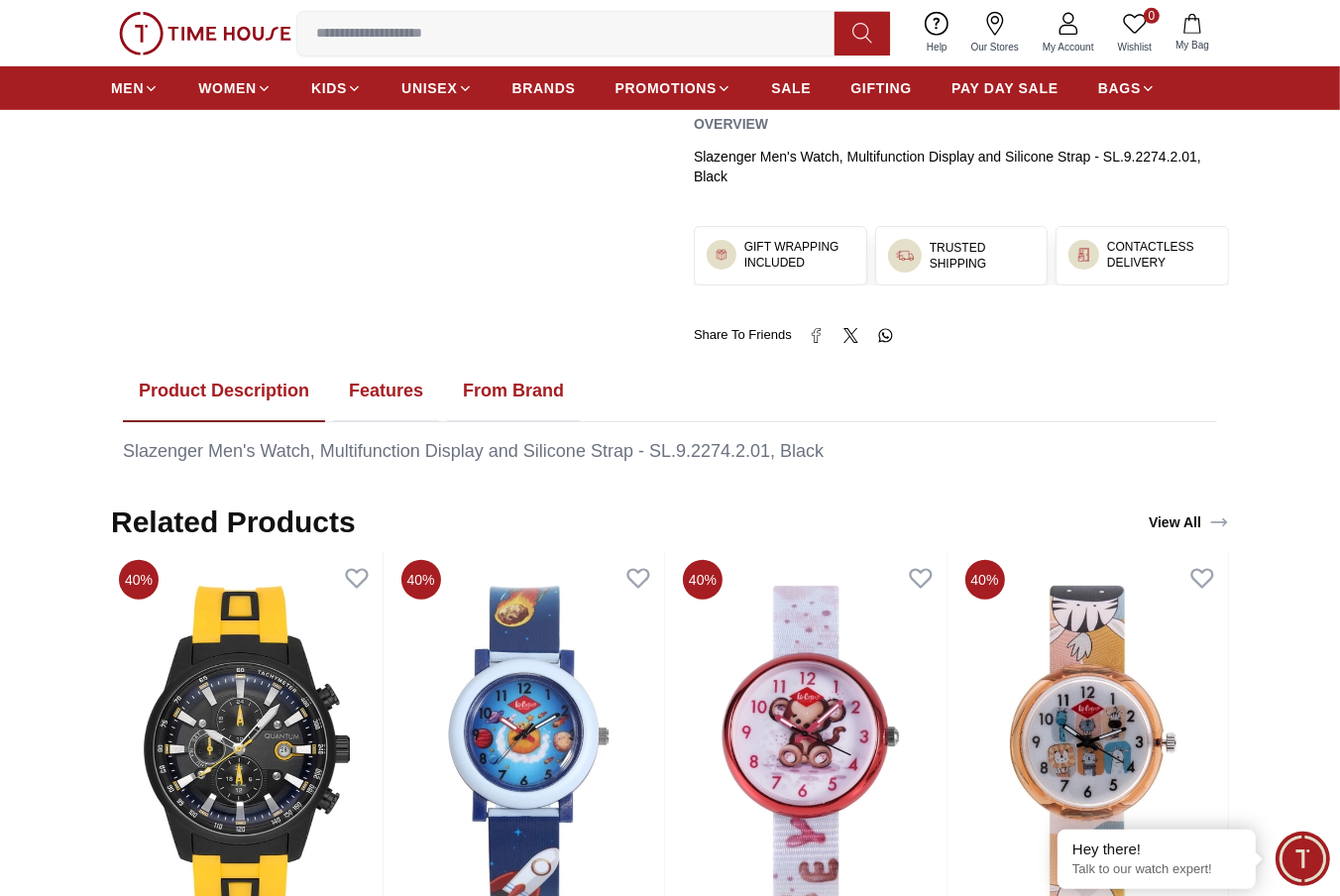click on "Features" at bounding box center (386, 392) 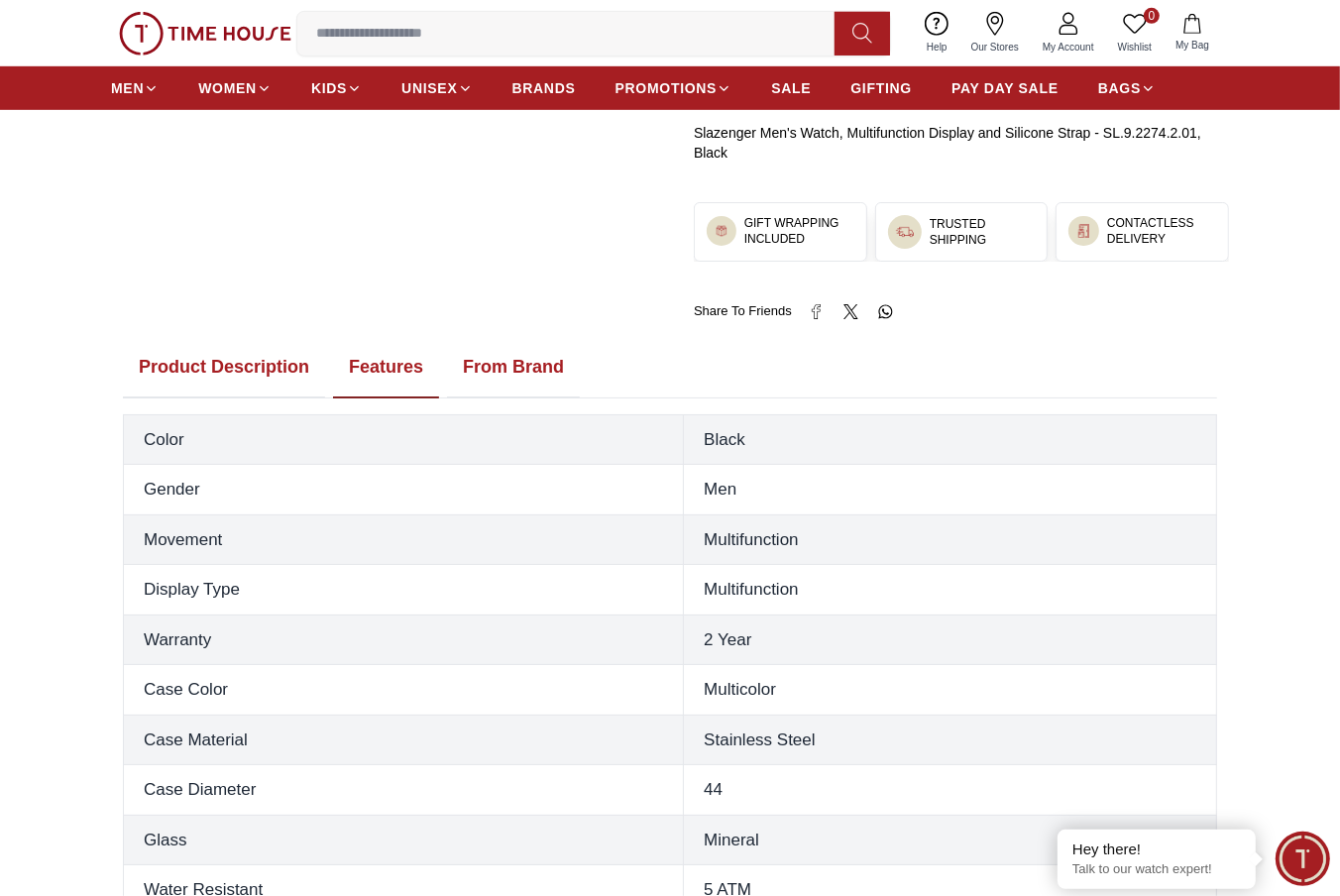 scroll, scrollTop: 550, scrollLeft: 0, axis: vertical 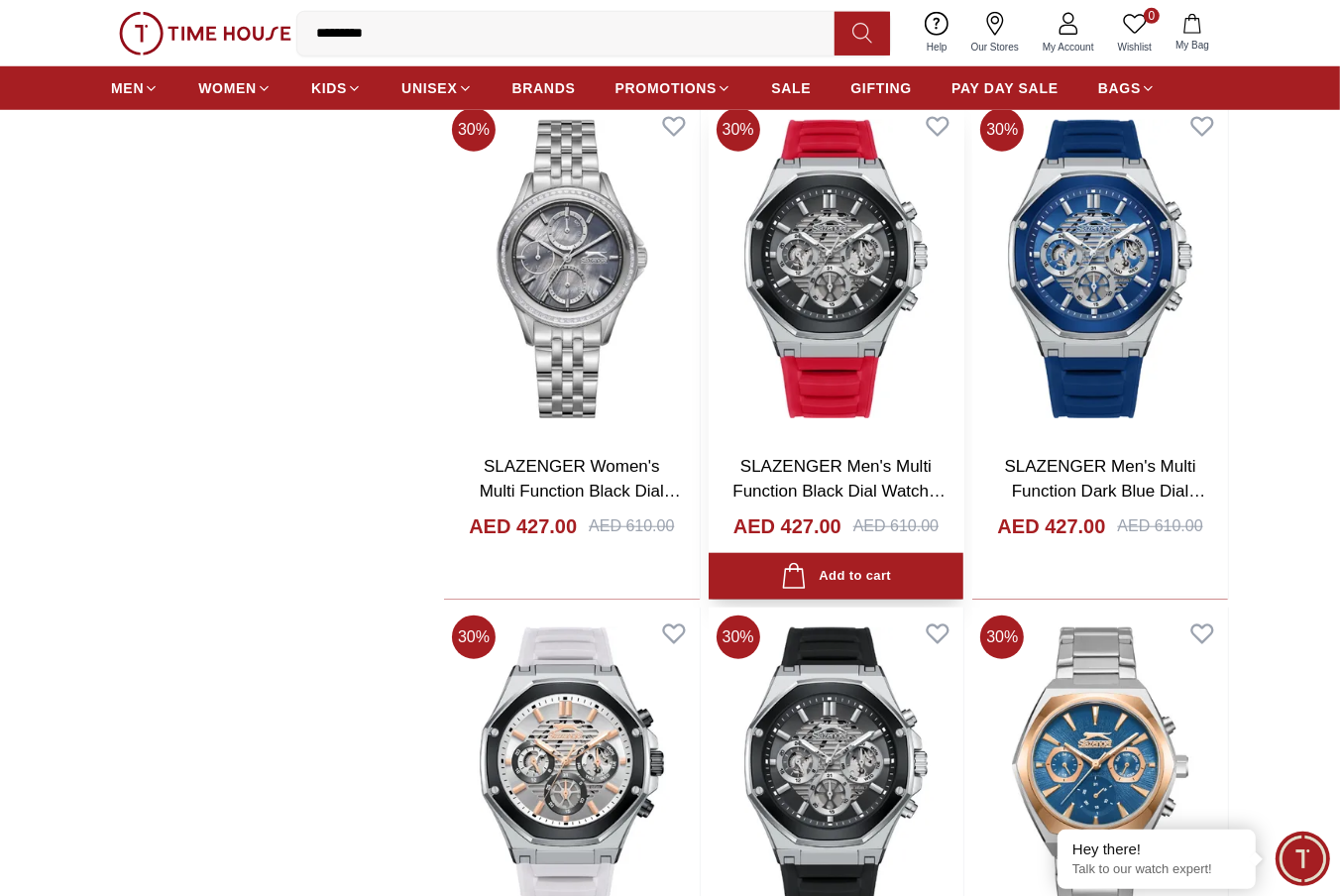 click at bounding box center (837, 269) 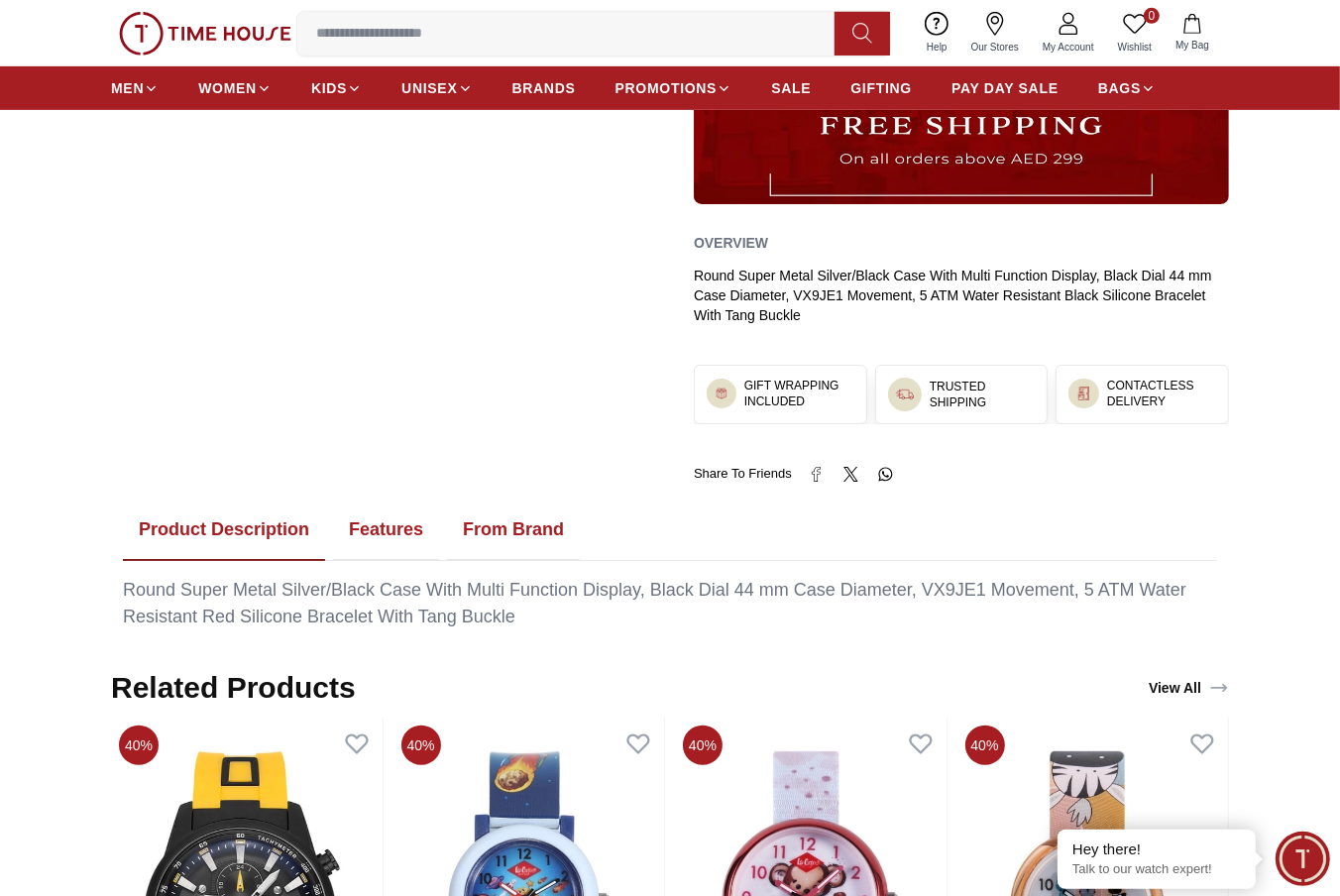scroll, scrollTop: 770, scrollLeft: 0, axis: vertical 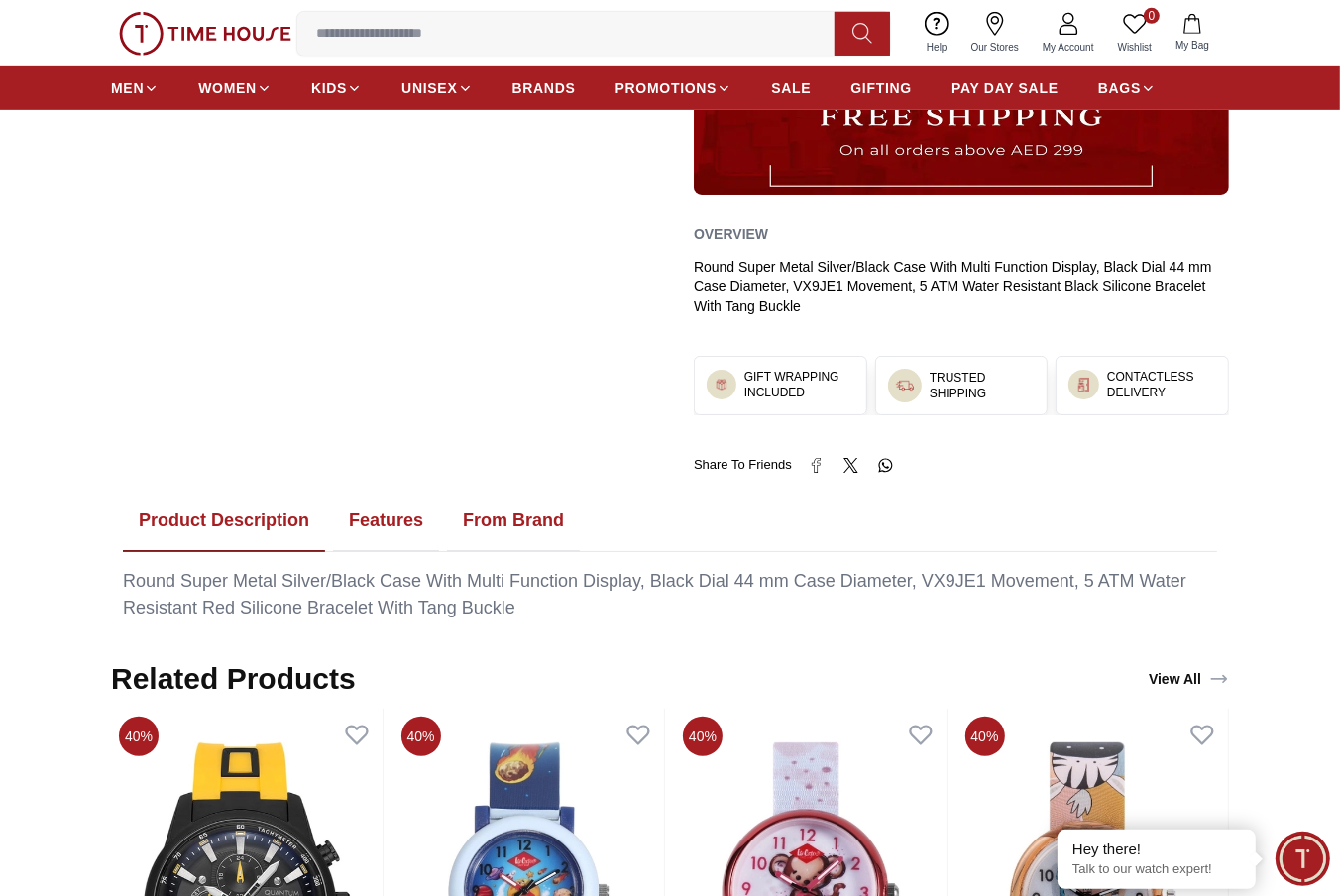 click on "Features" at bounding box center (386, 521) 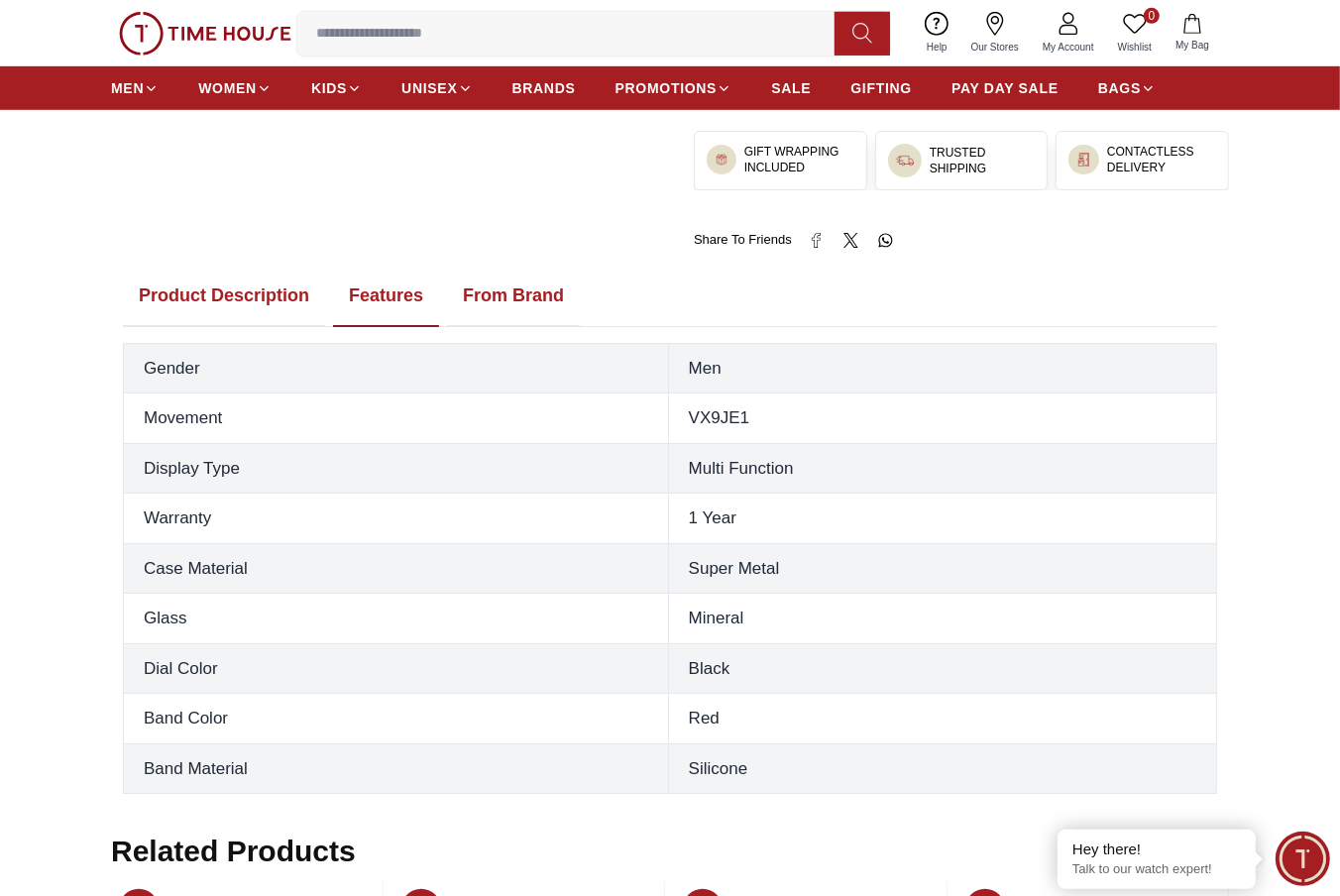 scroll, scrollTop: 991, scrollLeft: 0, axis: vertical 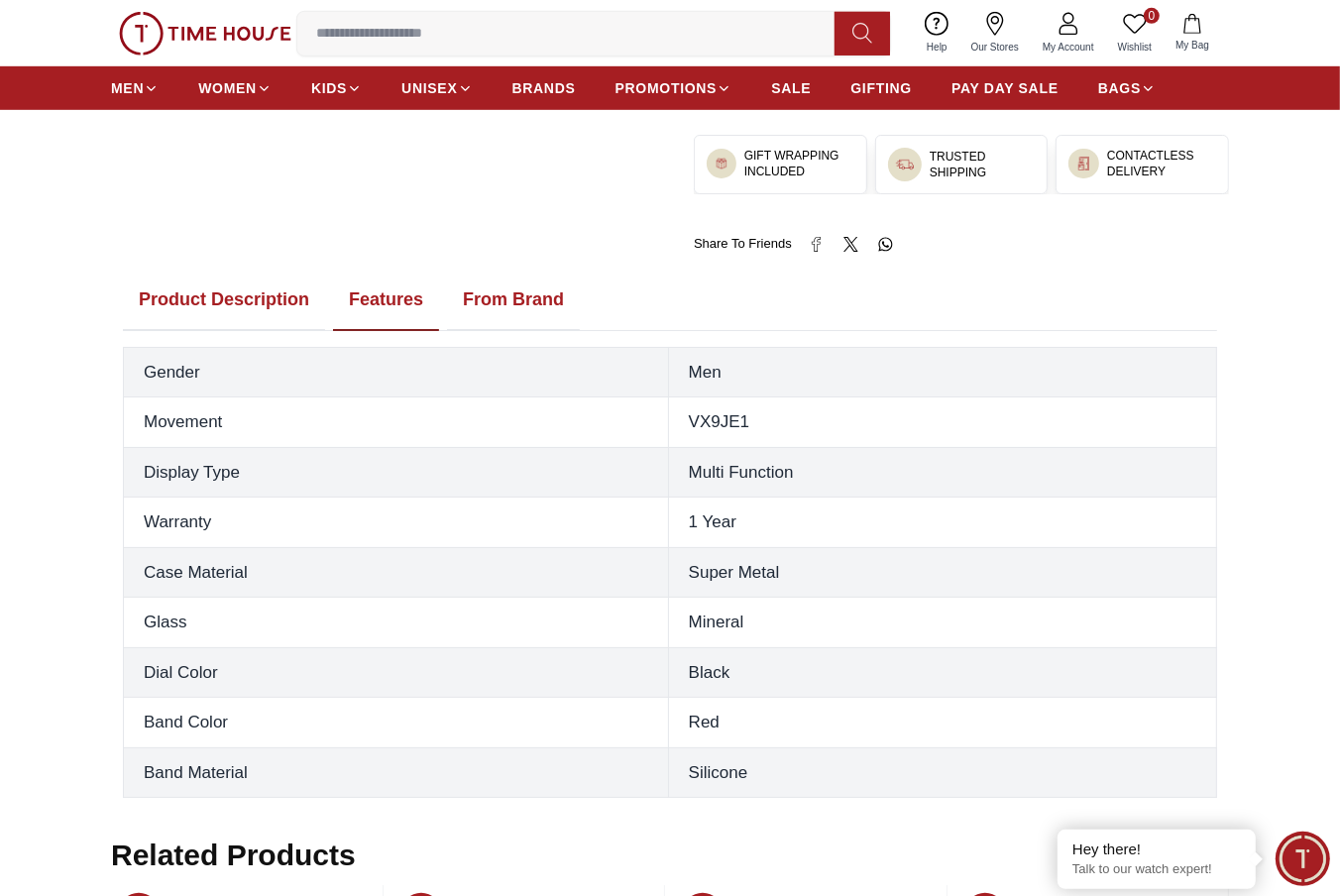 click on "Product Description" at bounding box center [224, 300] 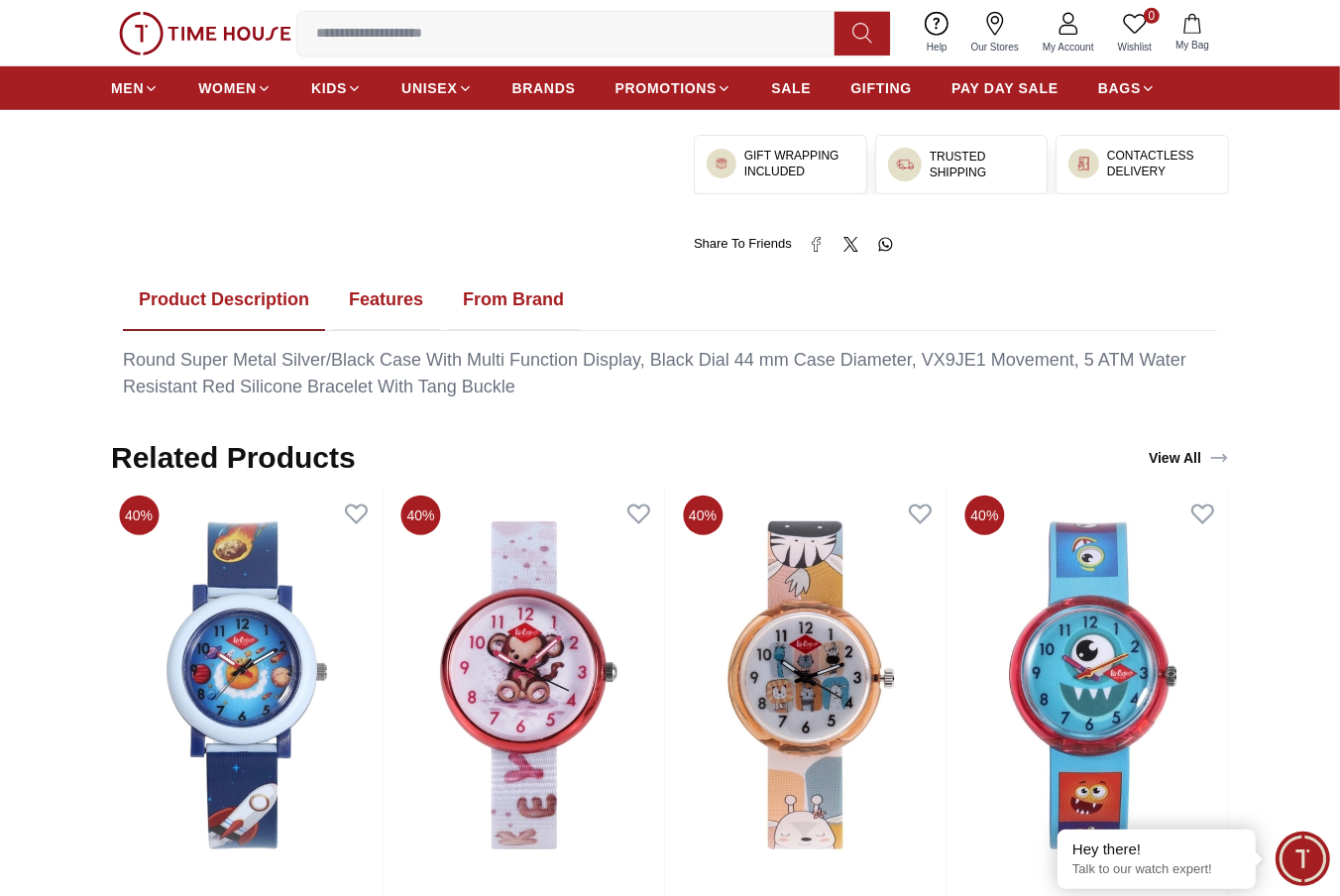 click on "From Brand" at bounding box center [513, 300] 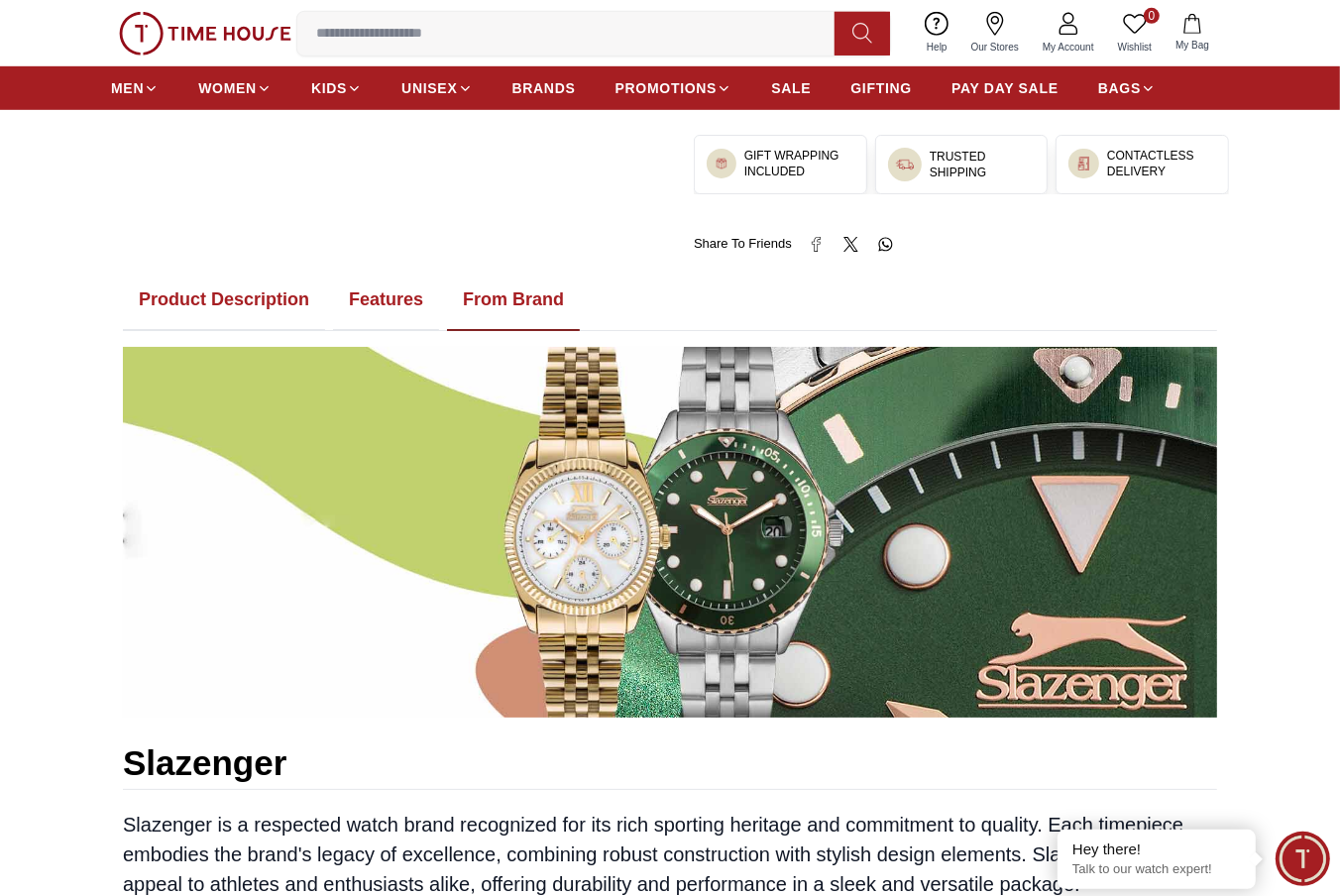 click on "Features" at bounding box center [386, 300] 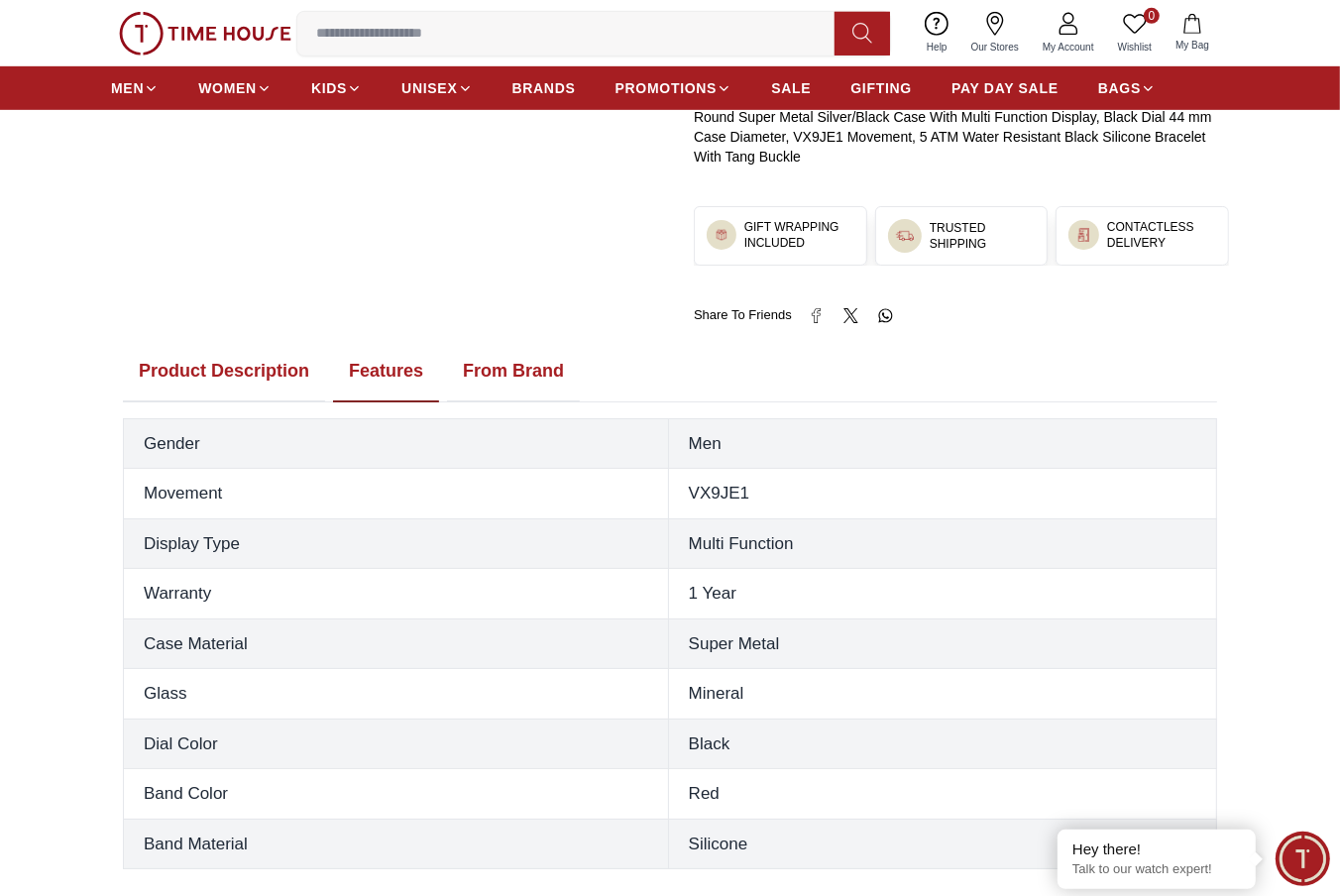 scroll, scrollTop: 880, scrollLeft: 0, axis: vertical 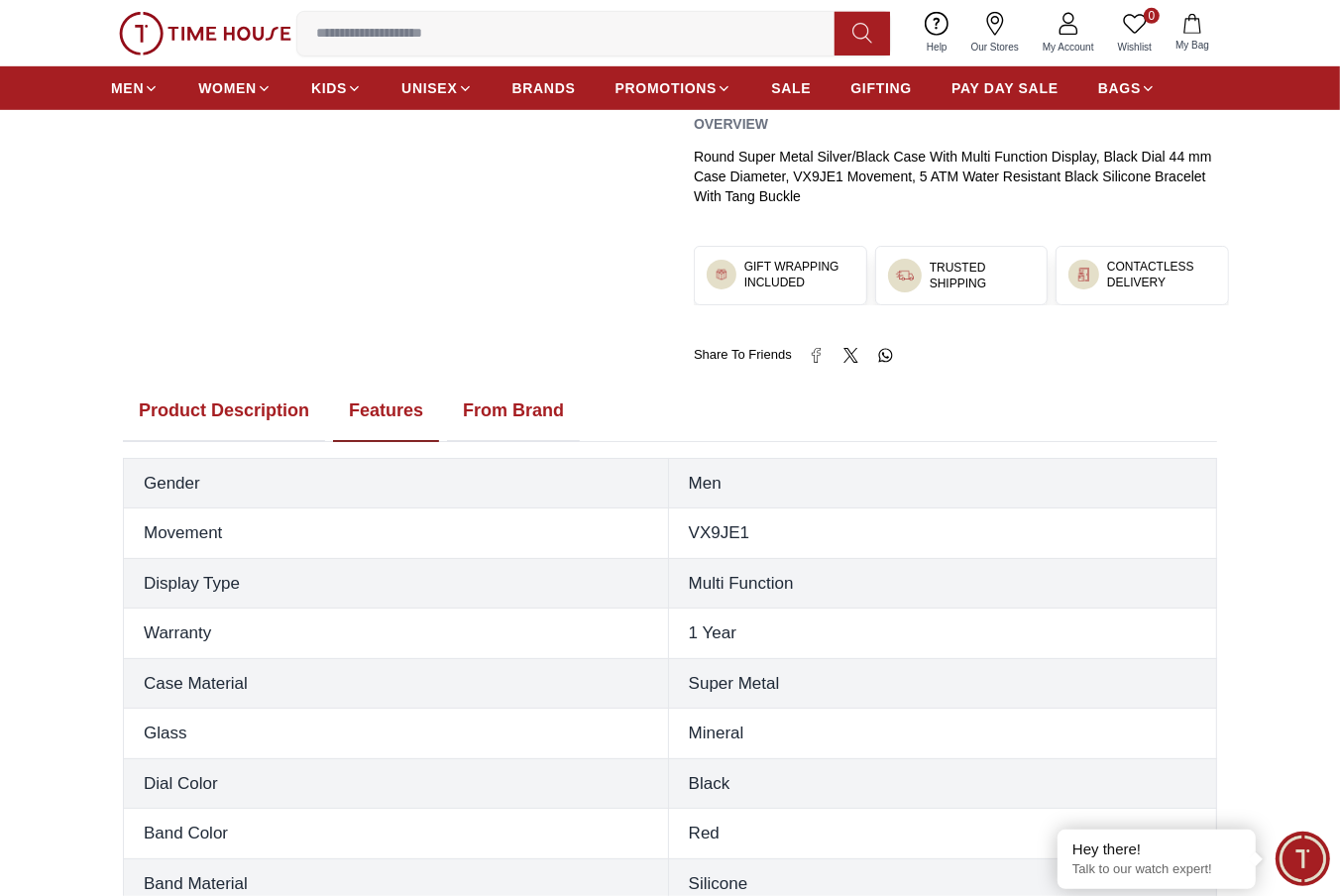 click on "From Brand" at bounding box center (513, 411) 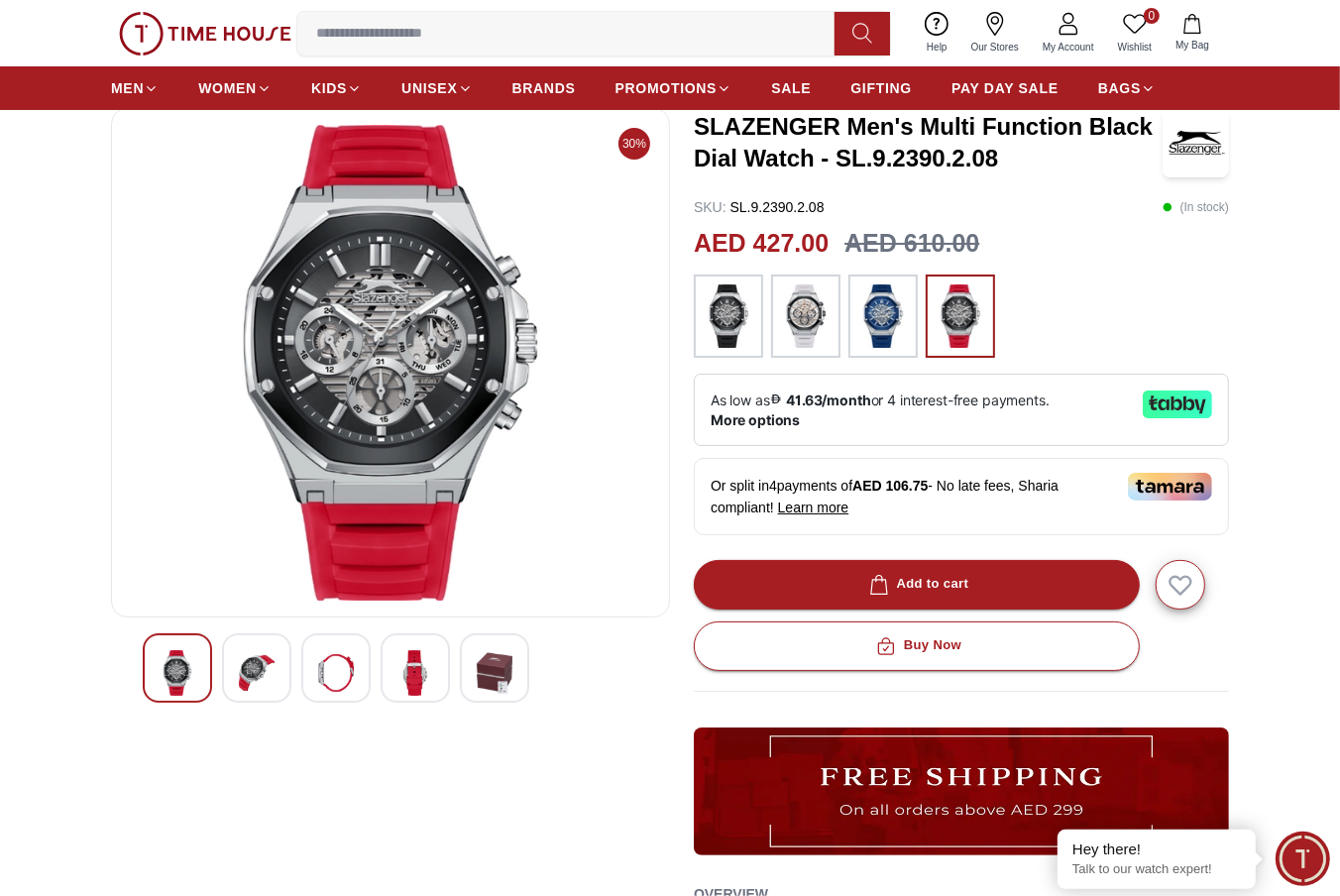scroll, scrollTop: 0, scrollLeft: 0, axis: both 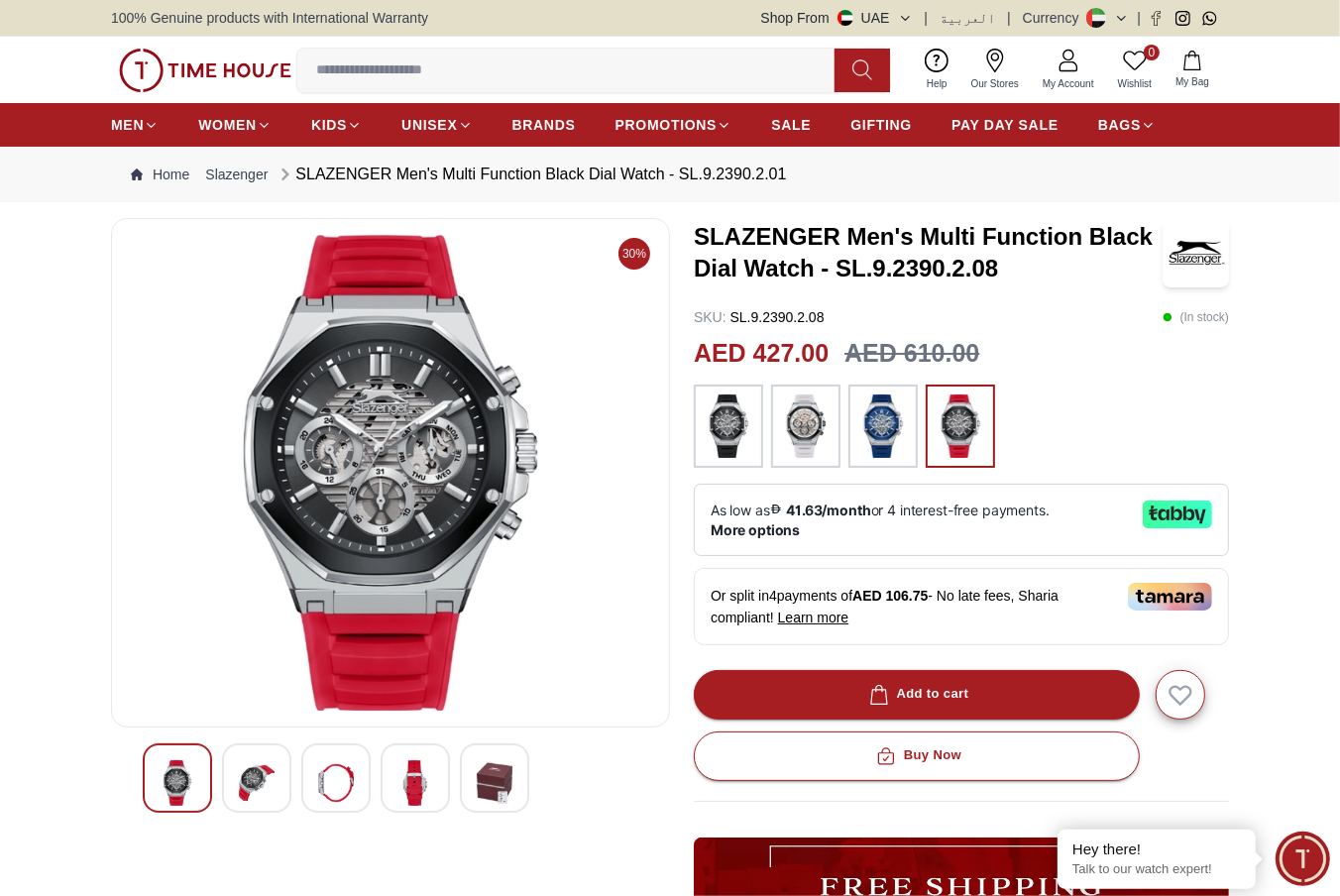 click at bounding box center (806, 426) 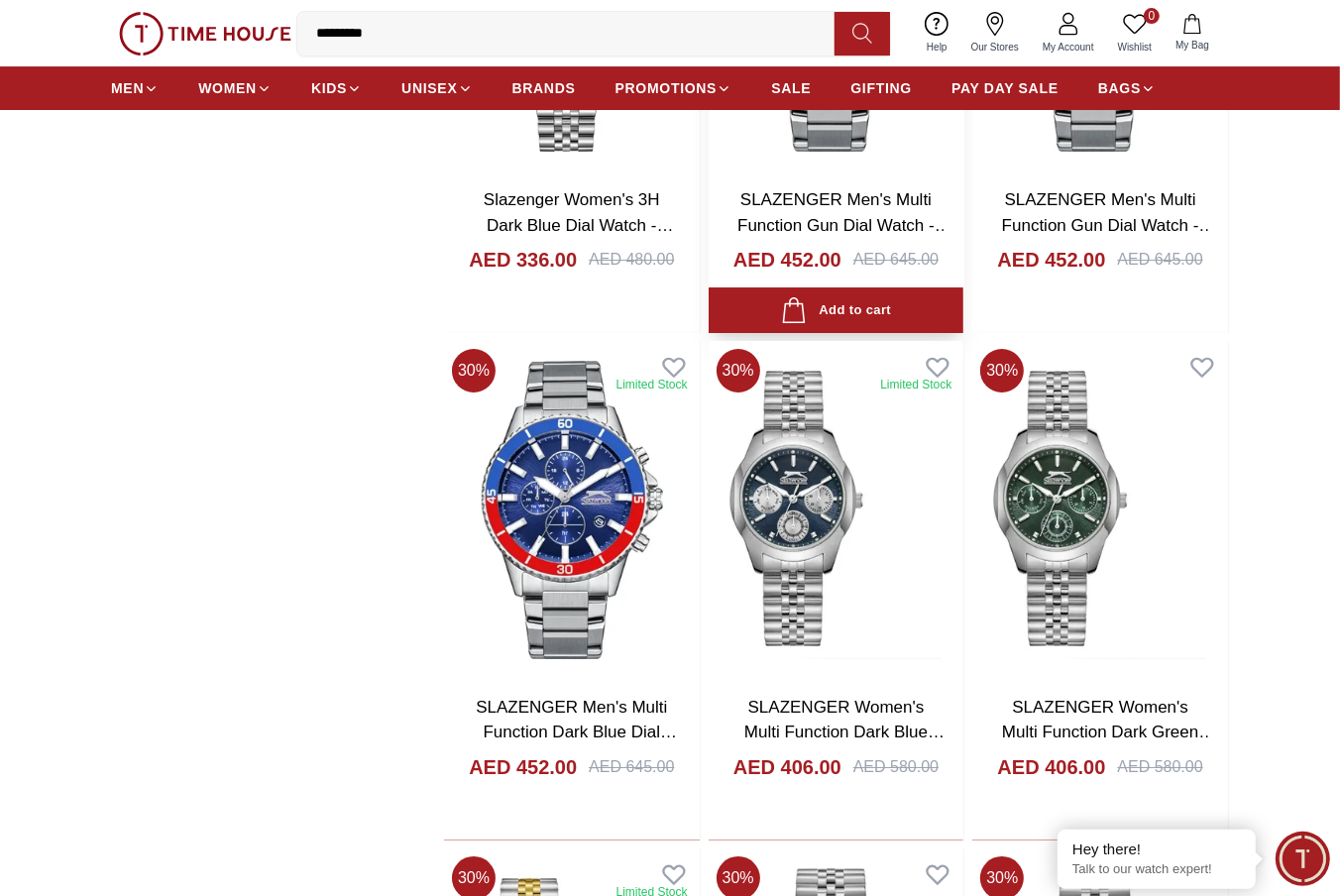 scroll, scrollTop: 5859, scrollLeft: 0, axis: vertical 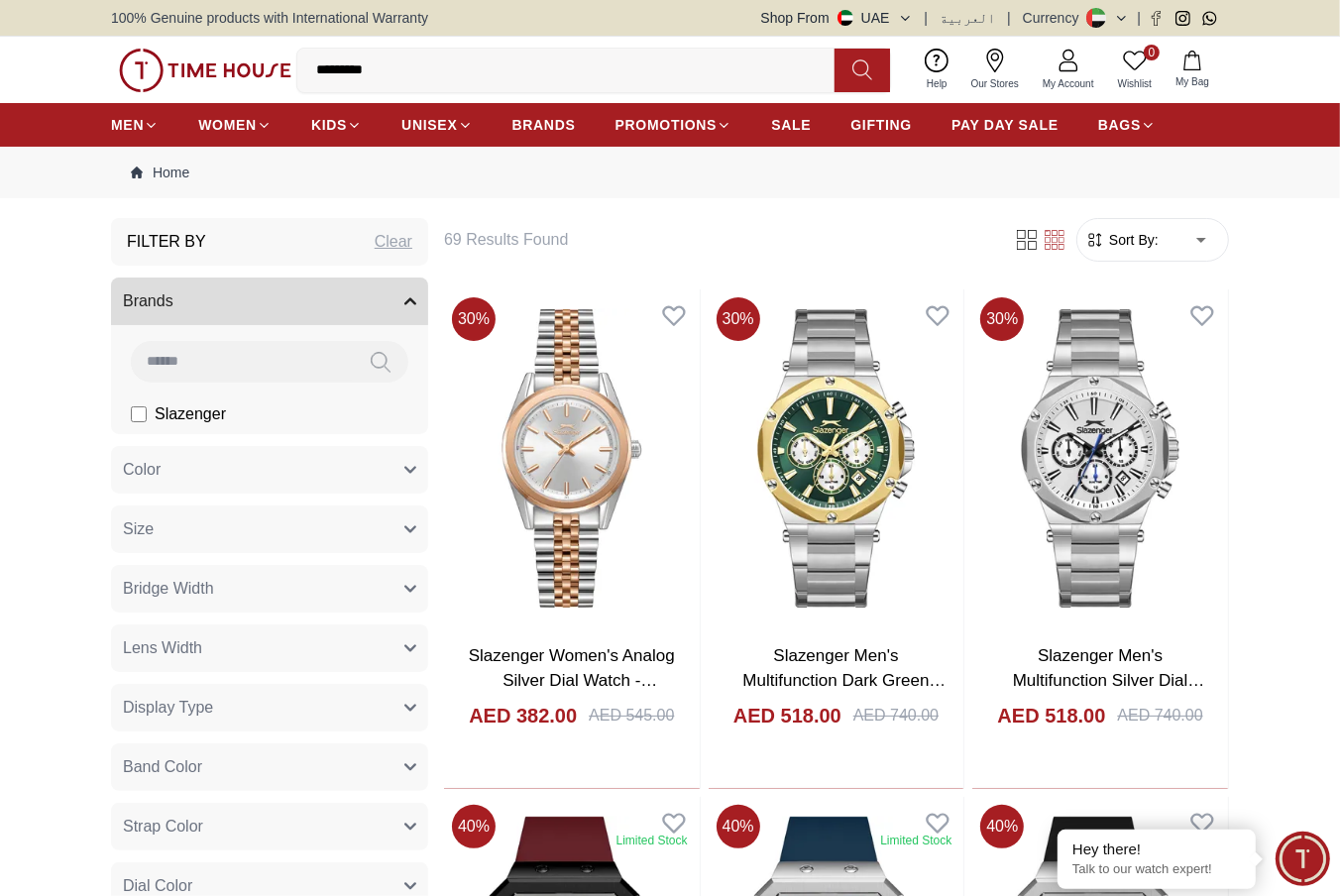 click on "Size" at bounding box center (270, 529) 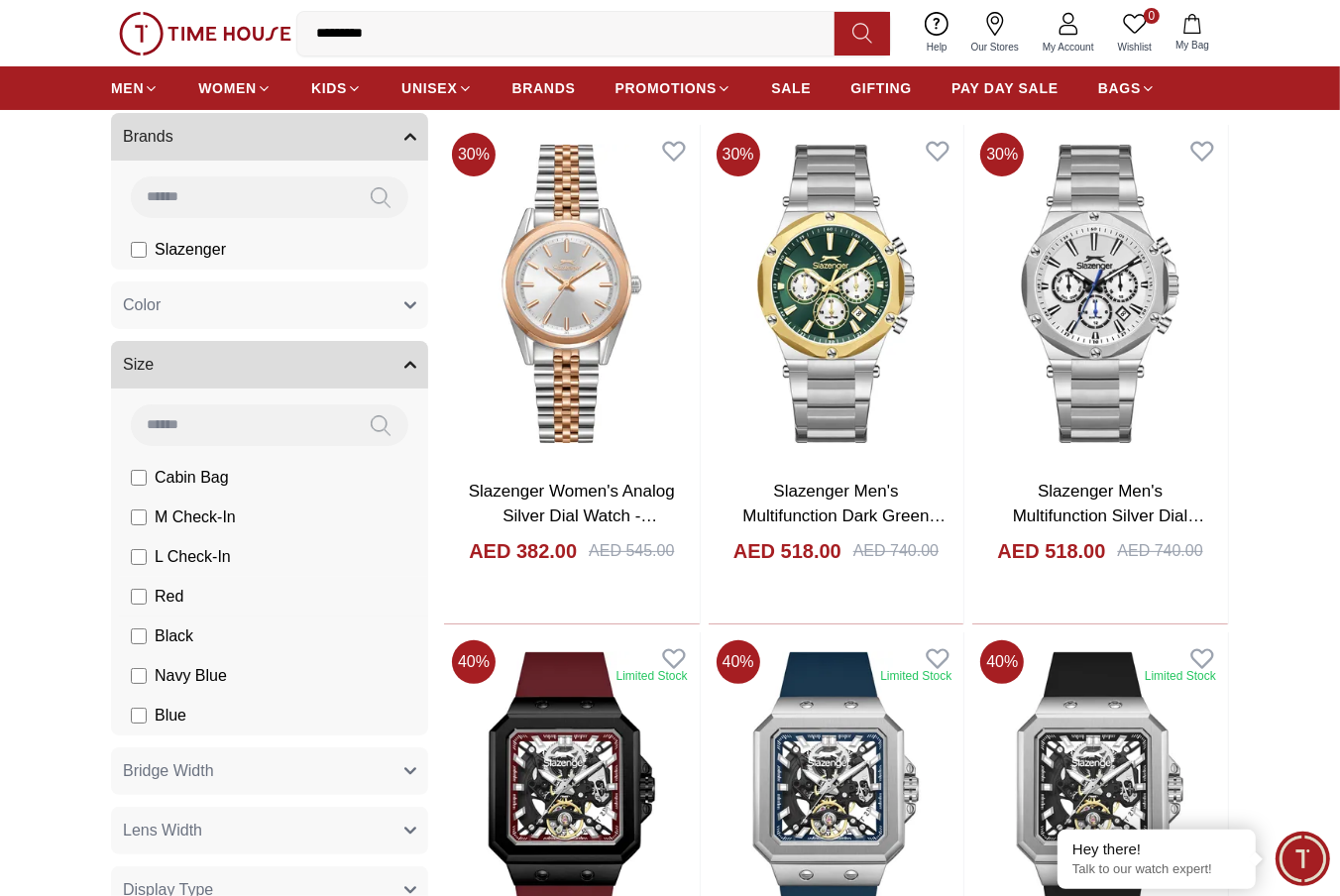 scroll, scrollTop: 110, scrollLeft: 0, axis: vertical 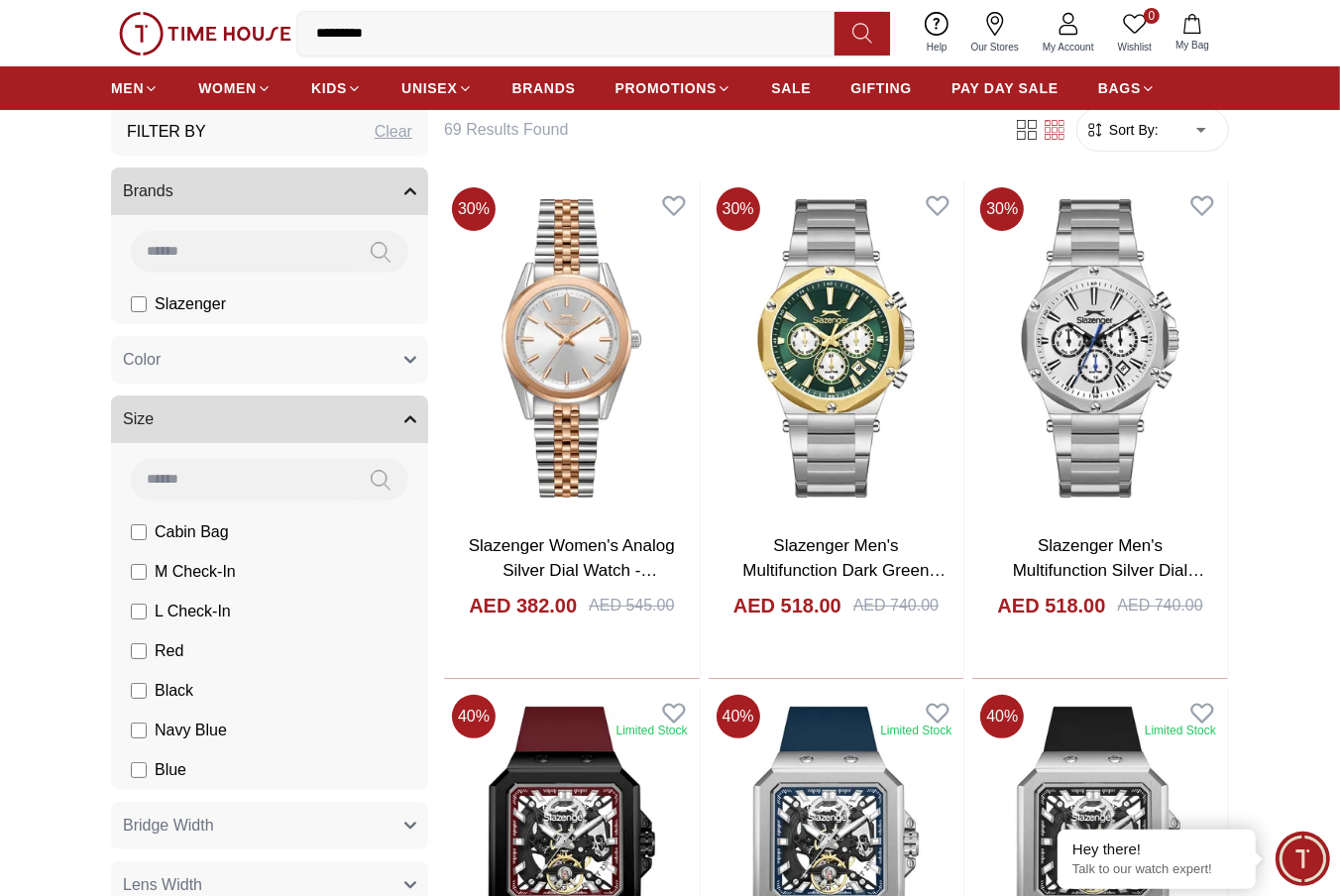 click on "Size" at bounding box center [270, 419] 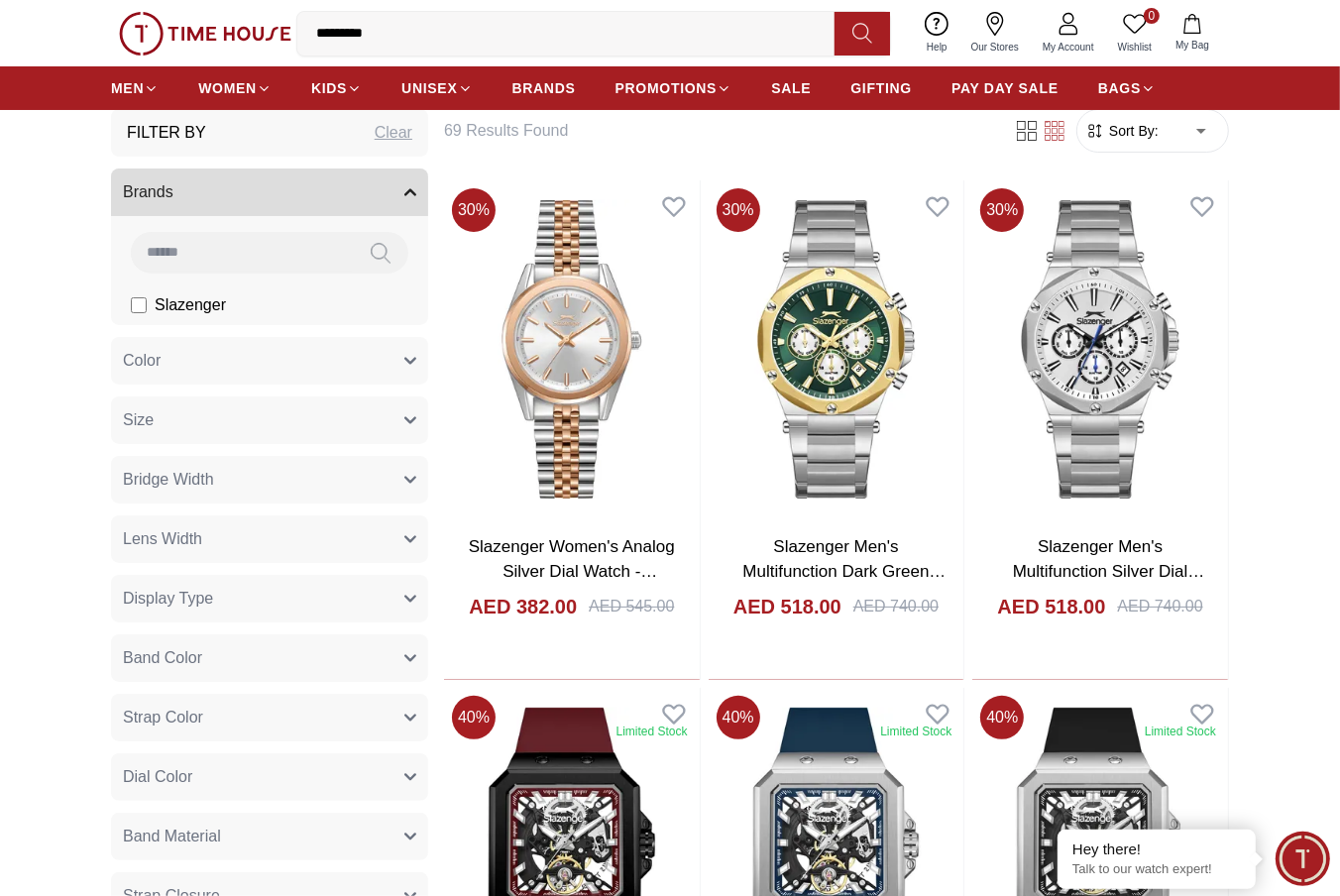 scroll, scrollTop: 110, scrollLeft: 0, axis: vertical 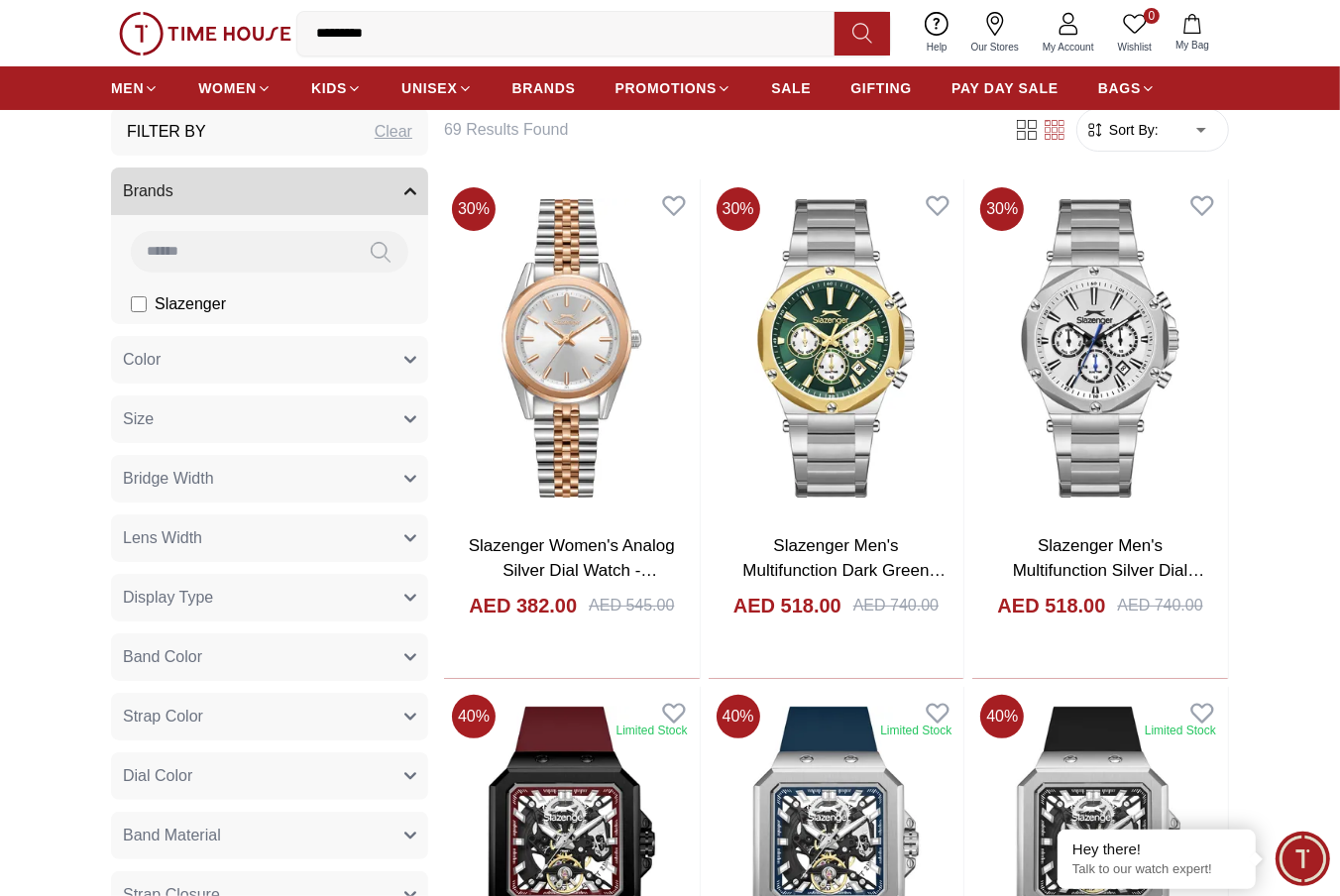 click on "Size" at bounding box center (270, 419) 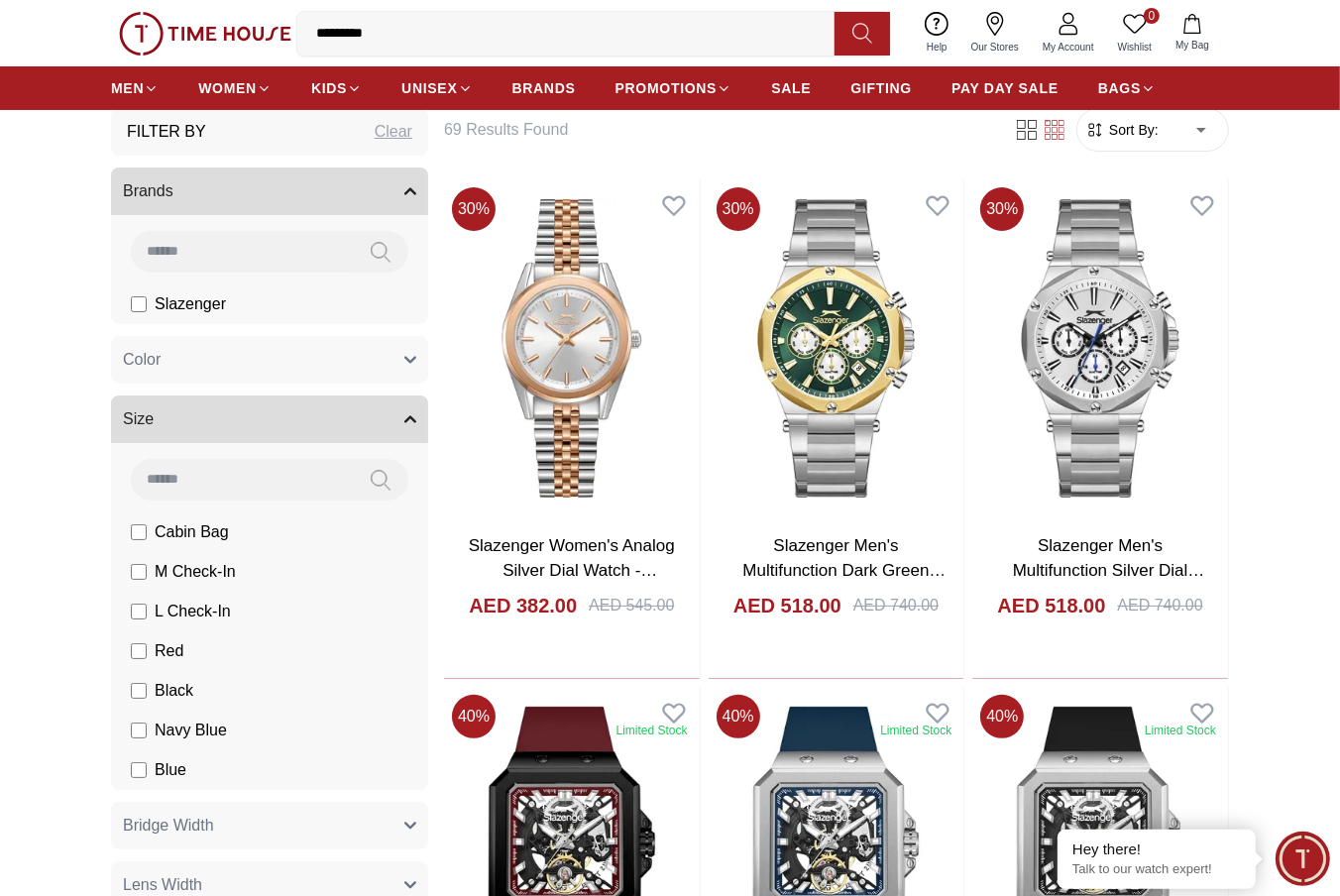 click on "Filter By Clear Brands Slazenger Color Black Green Blue Red Dark Blue Silver Silver / Black Orange Rose Gold Grey White Mop White White / Rose Gold Silver / Silver Dark Blue / Silver Silver / Gold Silver / Rose Gold Black / Black Black / Silver Black / Rose Gold Gold Yellow Dark Green Brown White / Silver Light Blue Black /Rose Gold Black /Grey Black /Red Black /Black Black / Rose Gold / Black Blue / Rose Gold" at bounding box center (670, 5972) 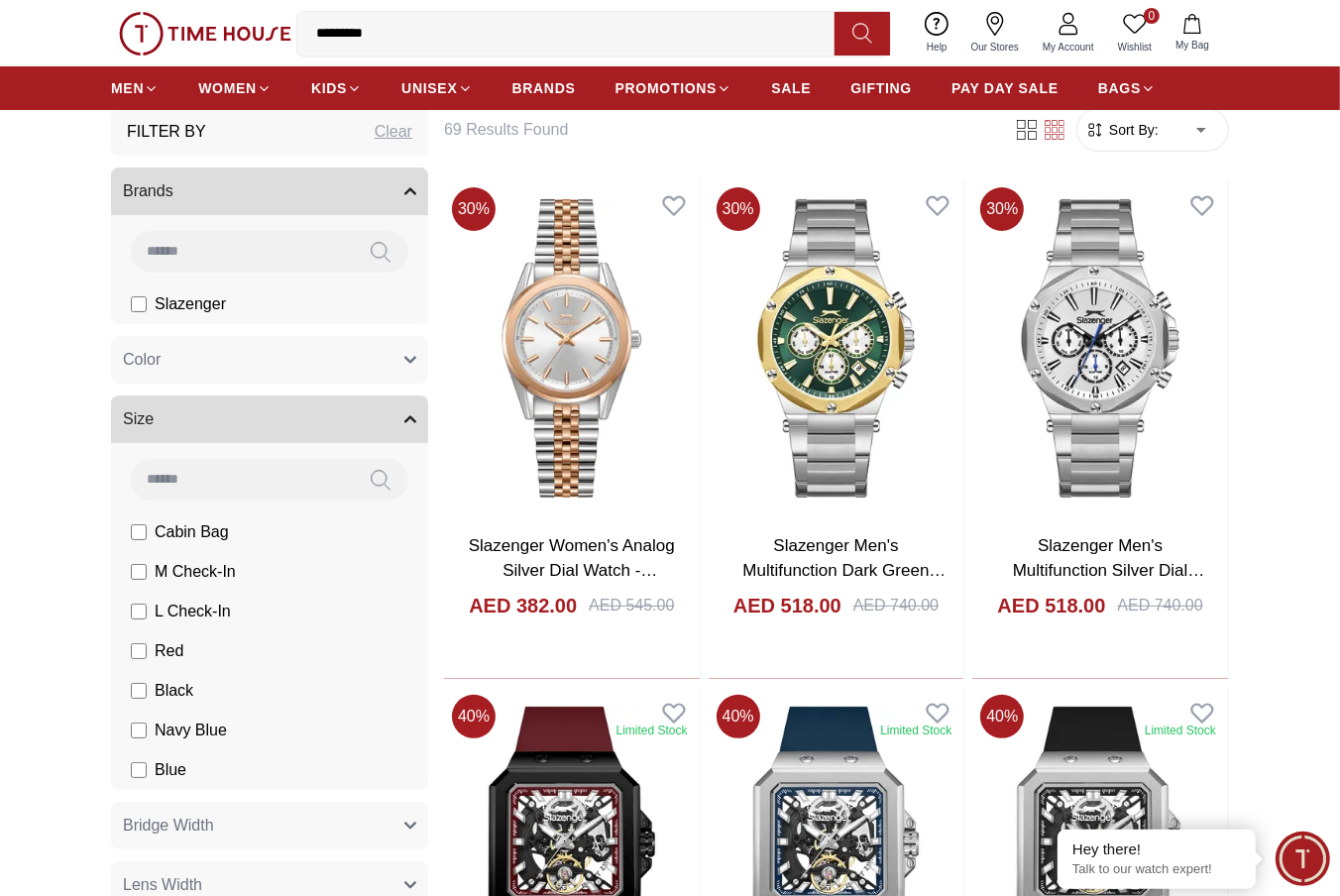 click on "Size" at bounding box center (270, 419) 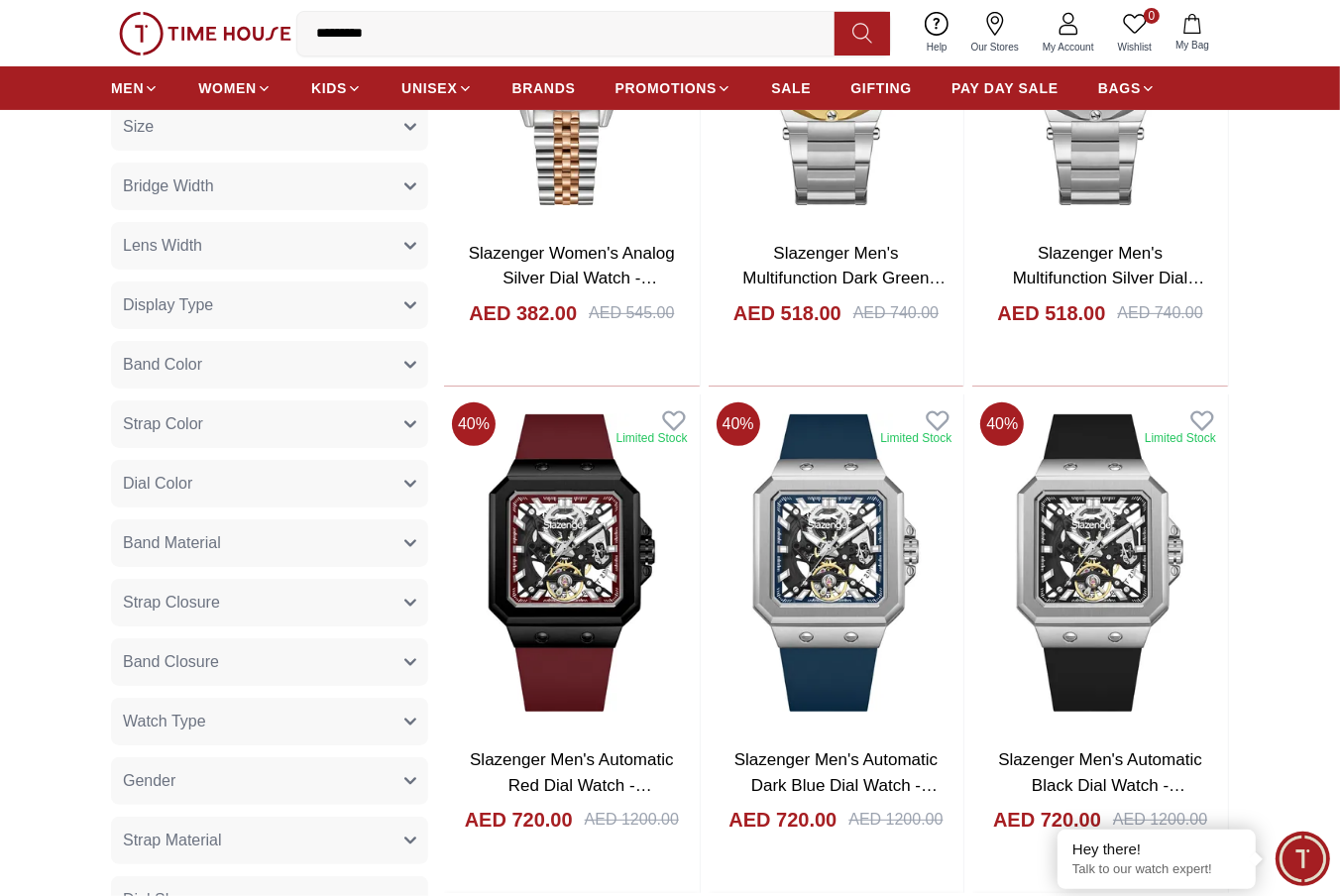 scroll, scrollTop: 440, scrollLeft: 0, axis: vertical 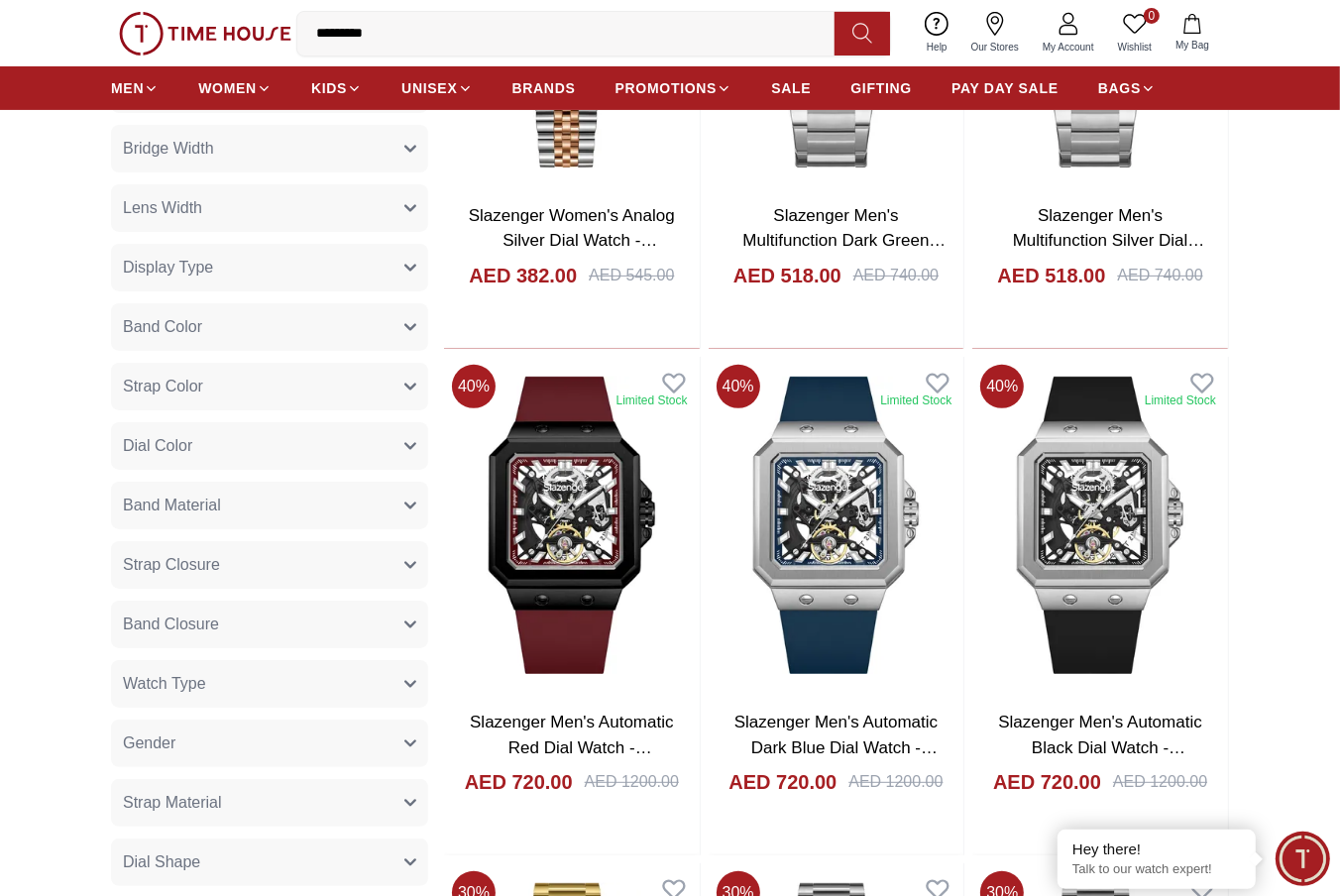 click on "*********" at bounding box center [574, 34] 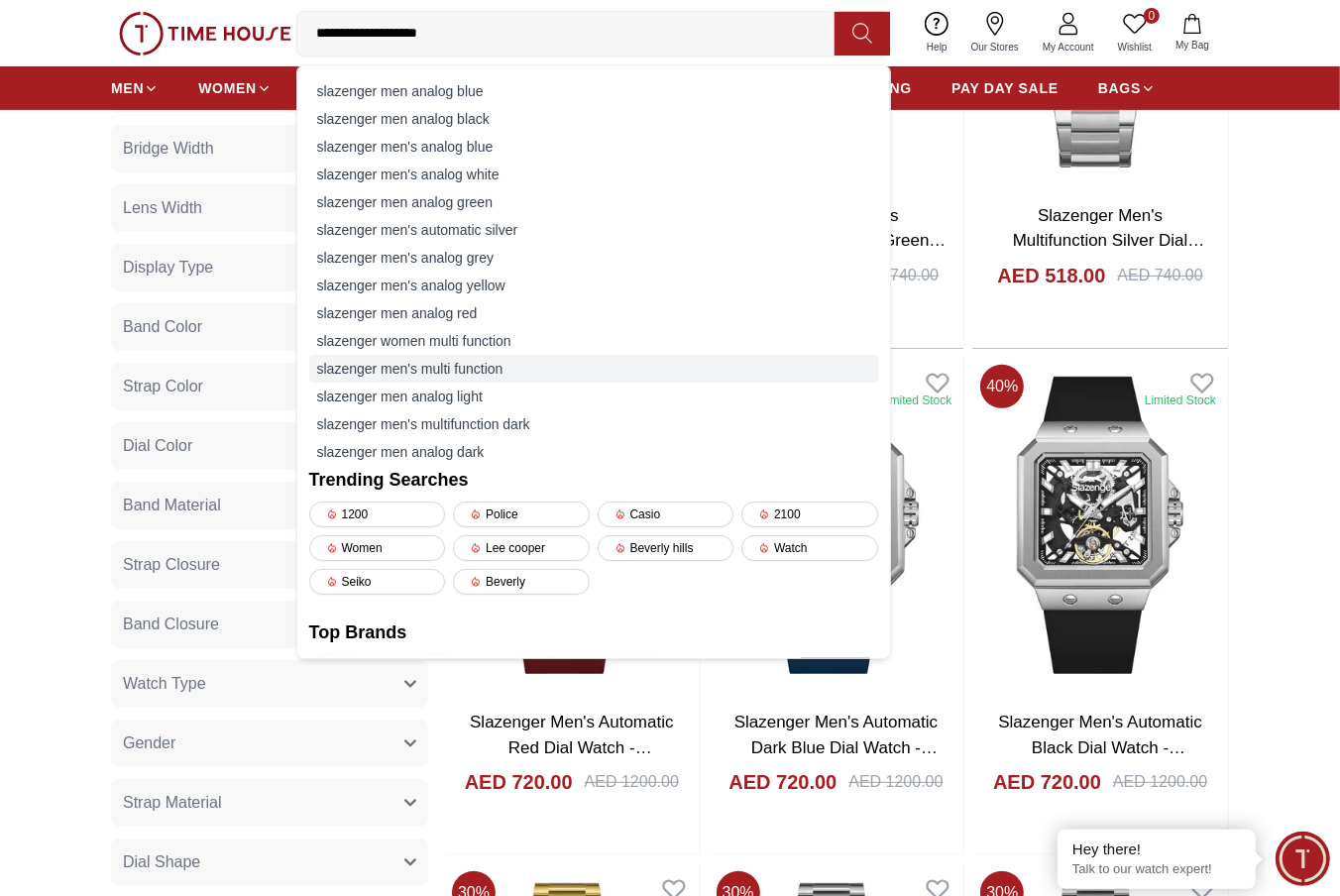 type on "**********" 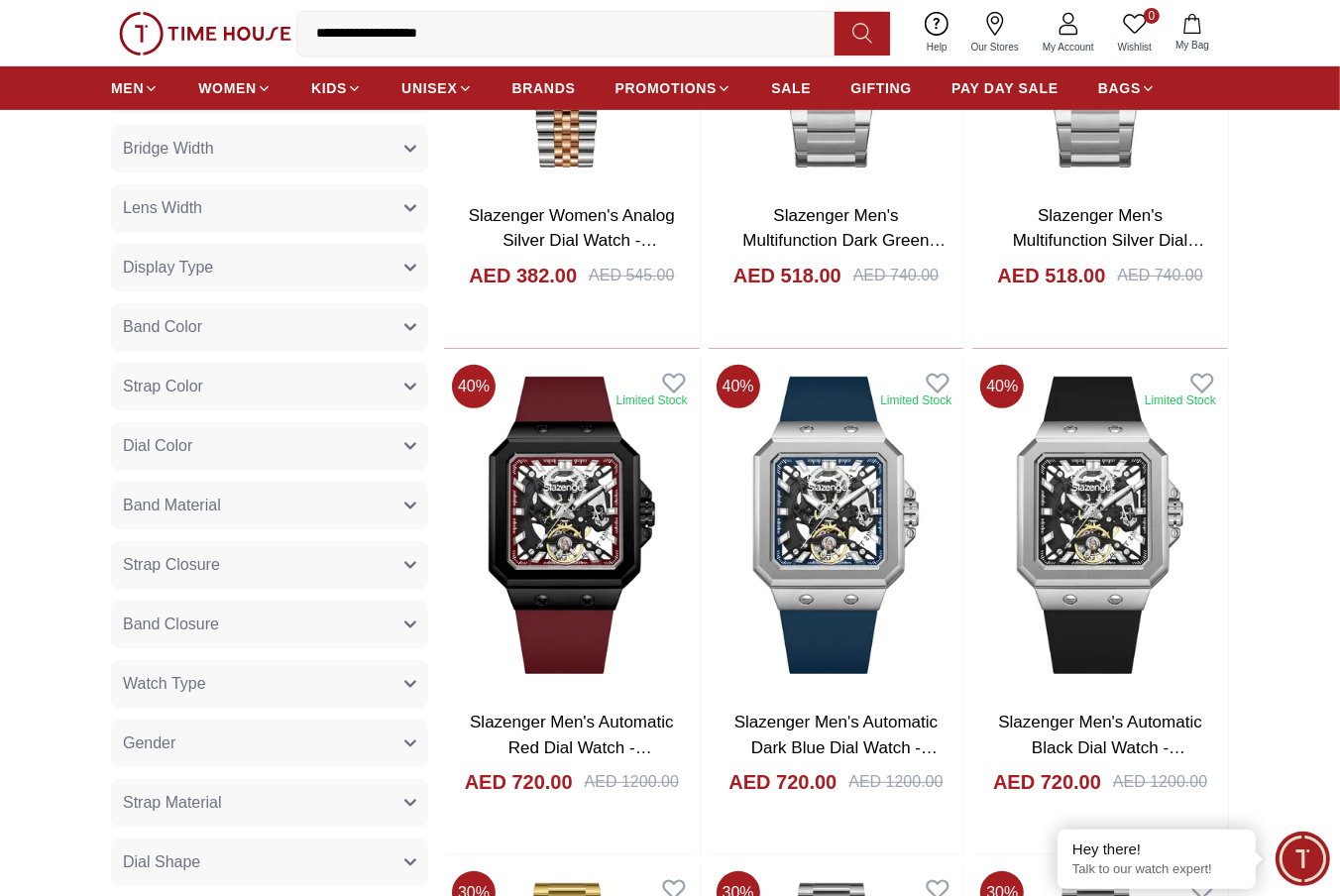 scroll, scrollTop: 0, scrollLeft: 0, axis: both 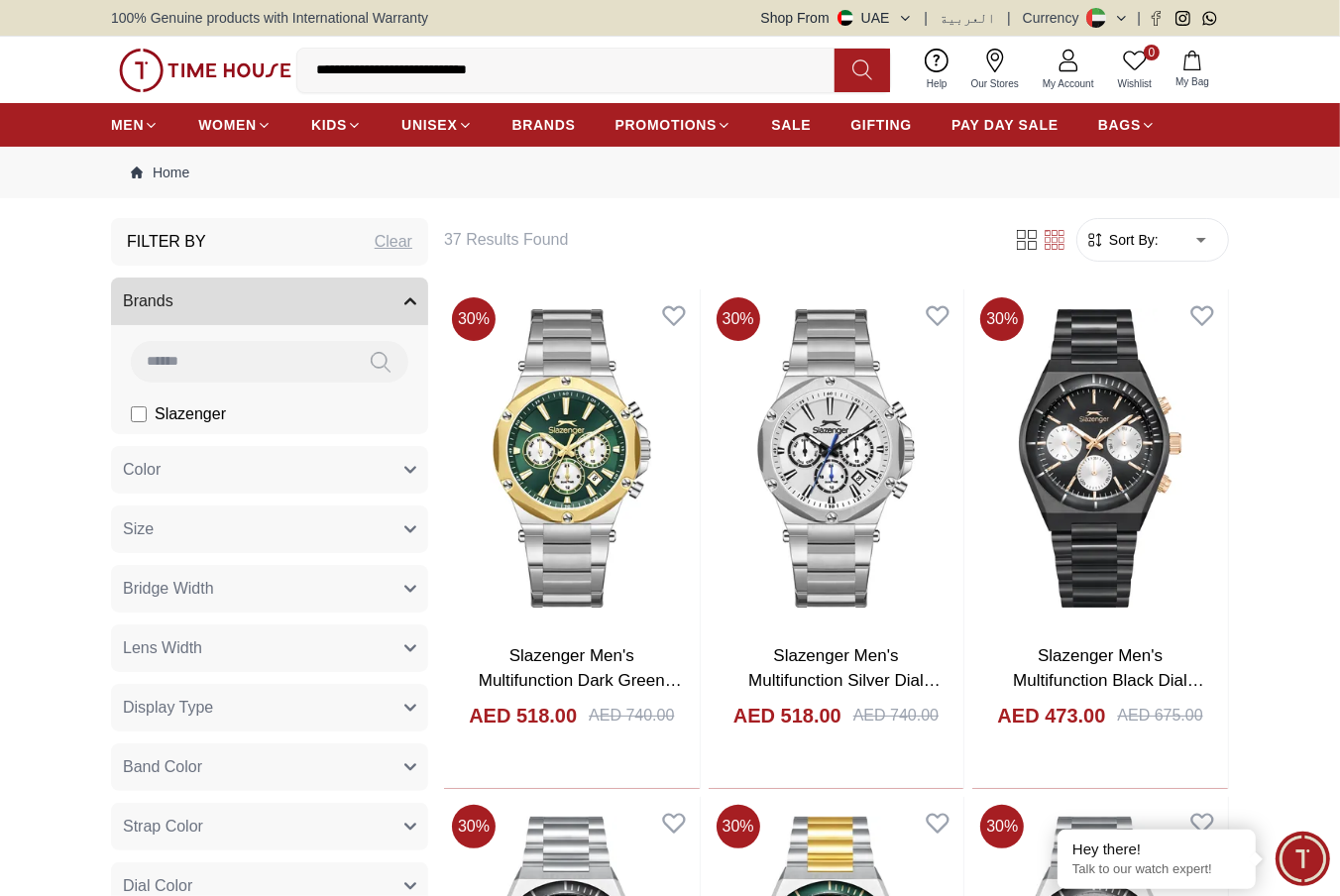 click on "**********" at bounding box center (574, 70) 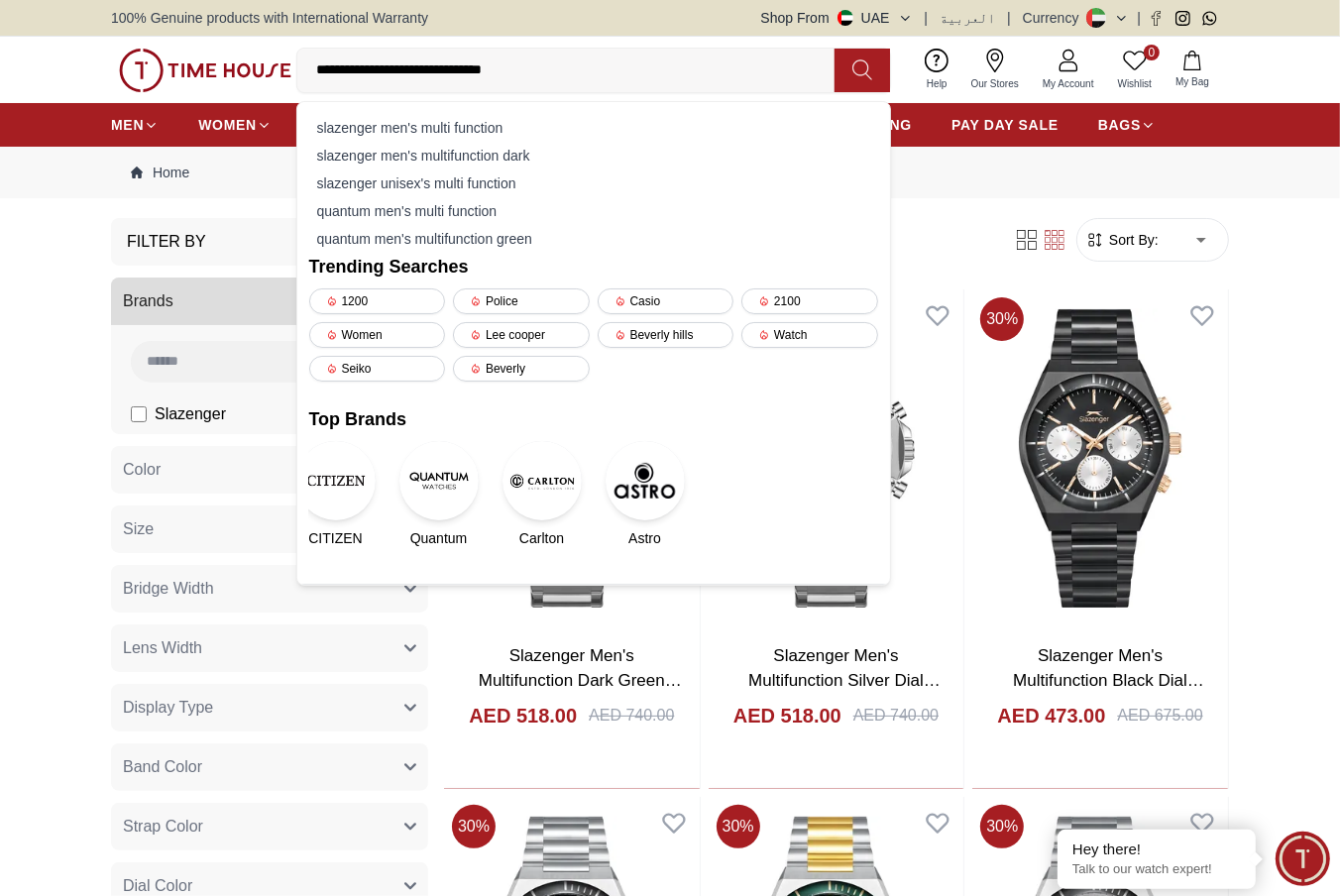 type on "**********" 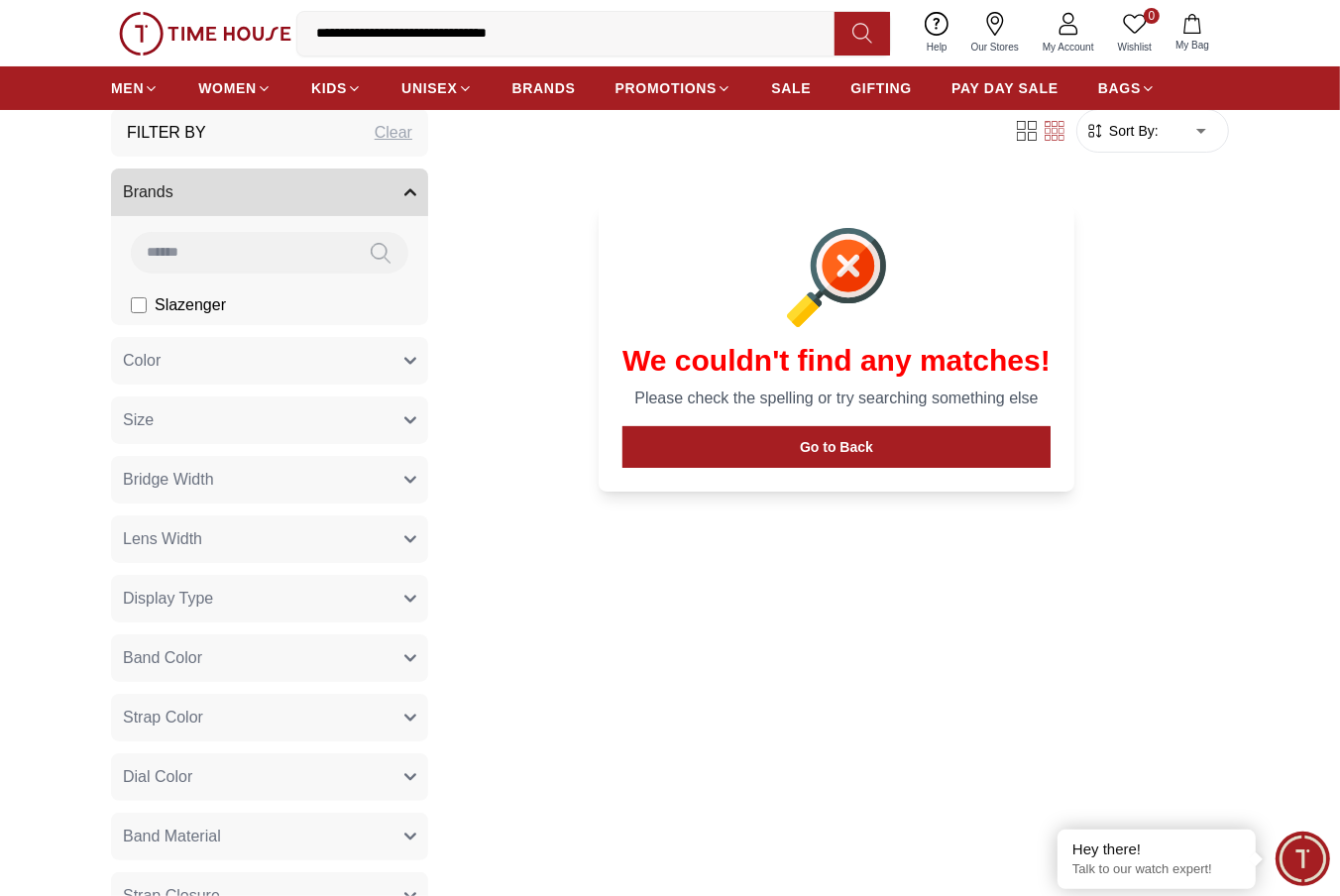 scroll, scrollTop: 110, scrollLeft: 0, axis: vertical 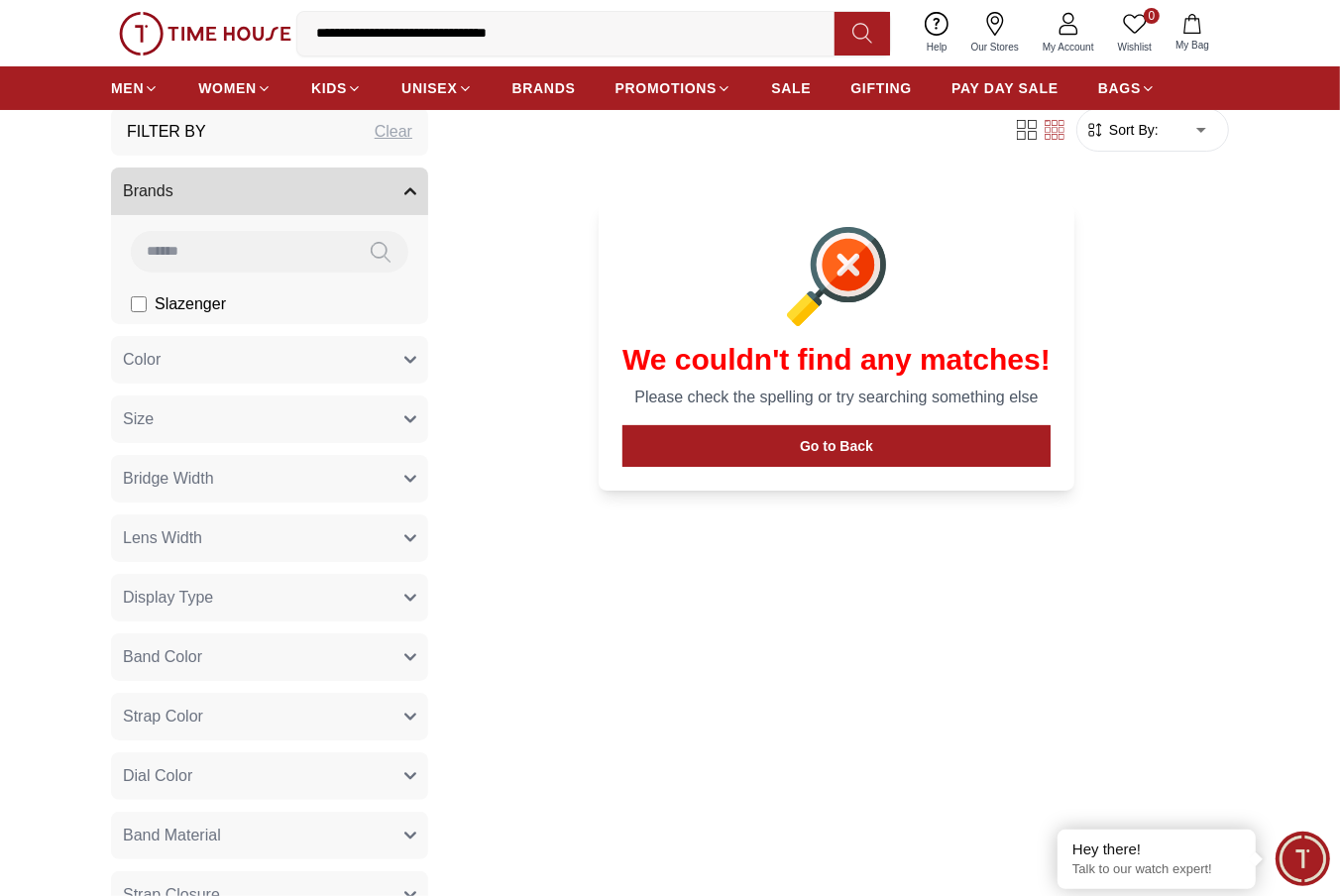 drag, startPoint x: 714, startPoint y: 44, endPoint x: -297, endPoint y: 8, distance: 1011.6407 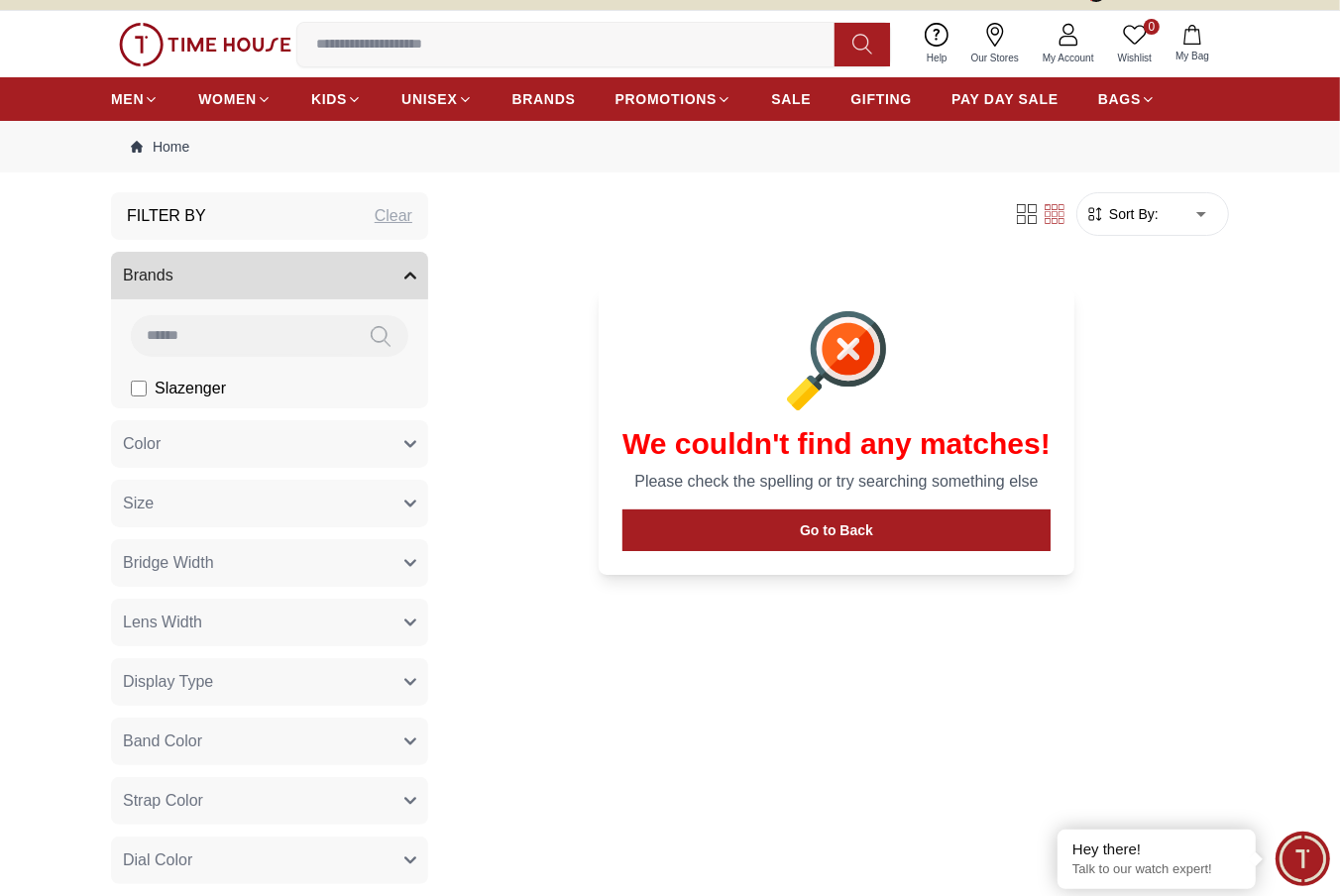 type 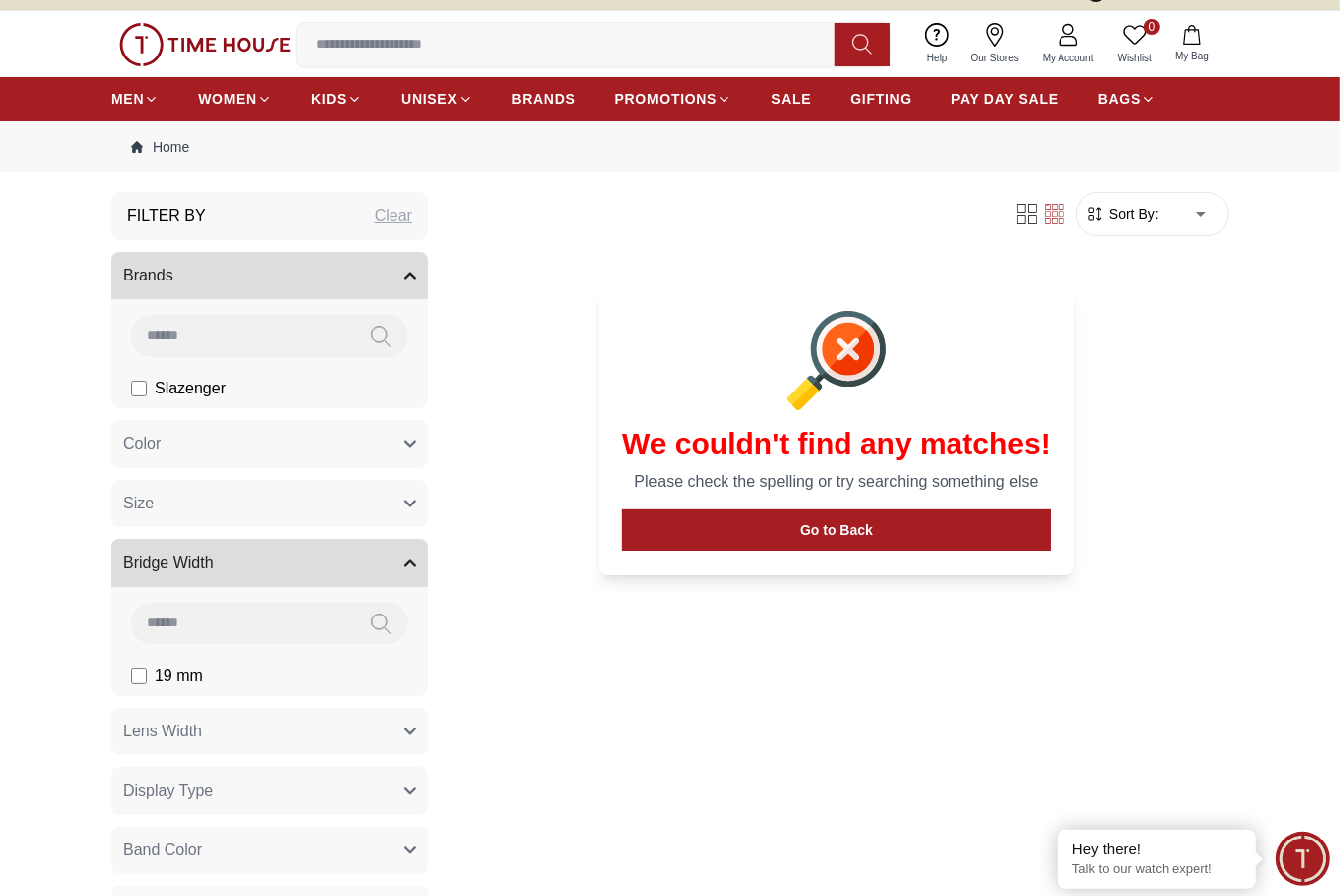 click on "Bridge Width" at bounding box center (270, 563) 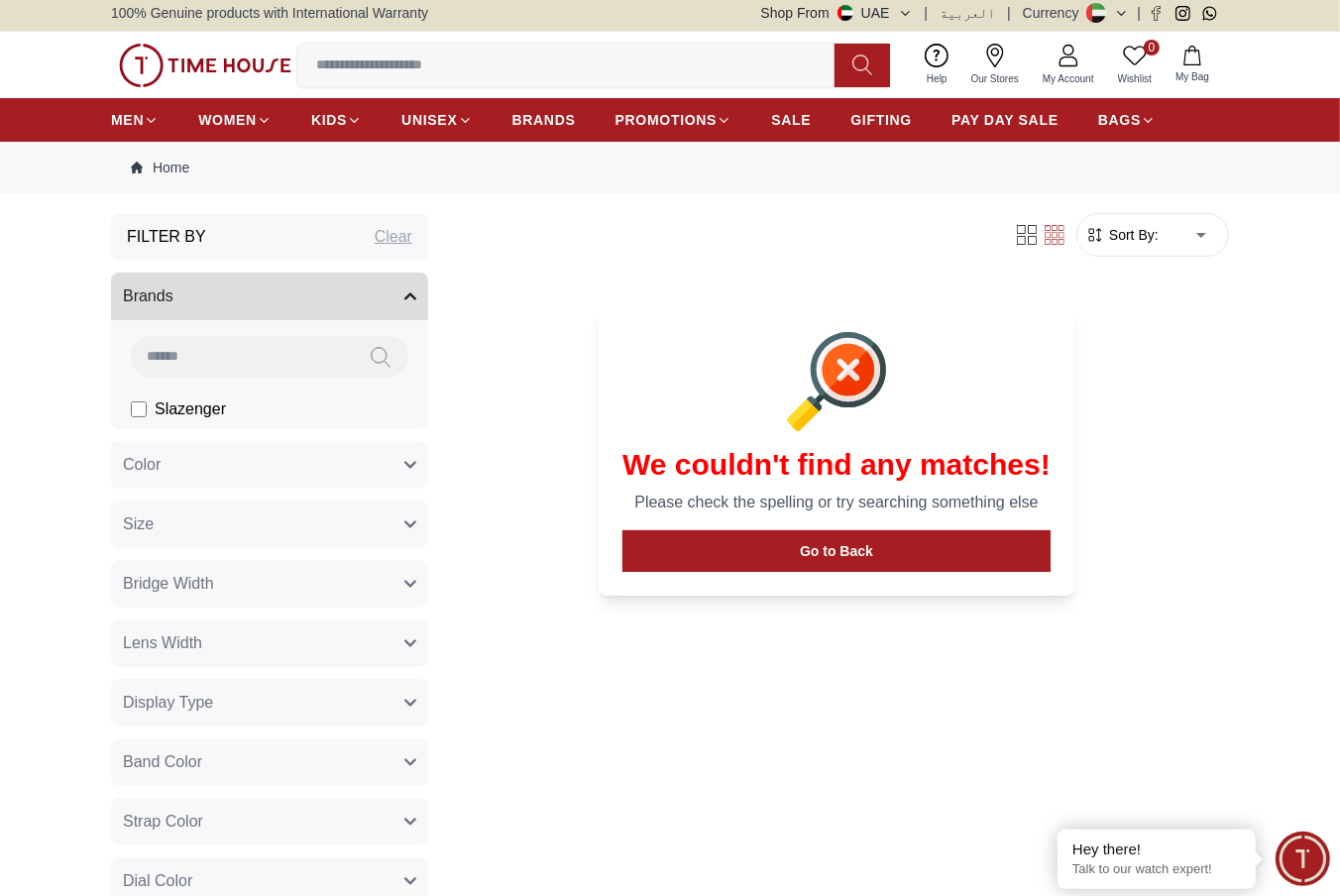 scroll, scrollTop: 0, scrollLeft: 0, axis: both 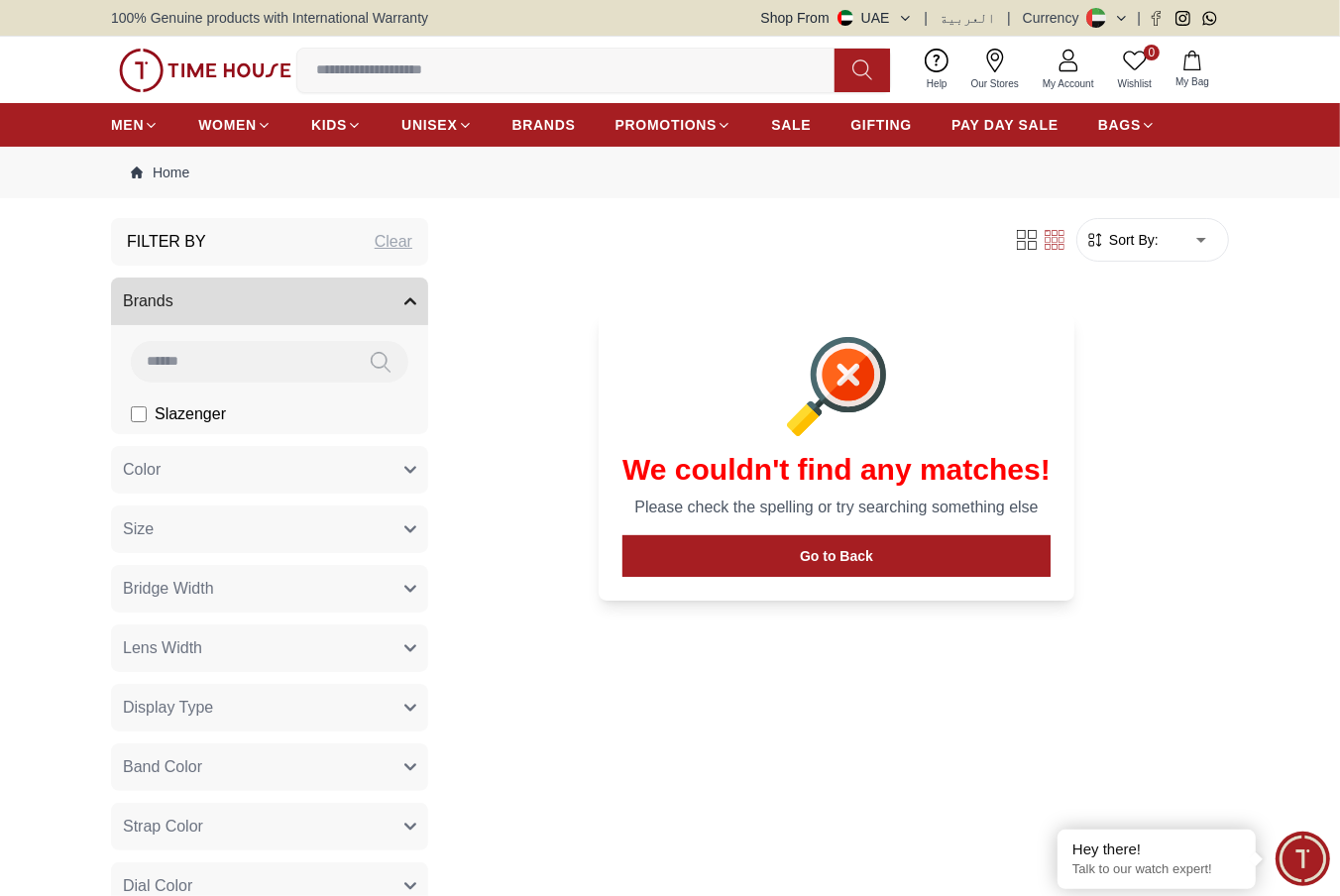 click on "Clear" at bounding box center (393, 242) 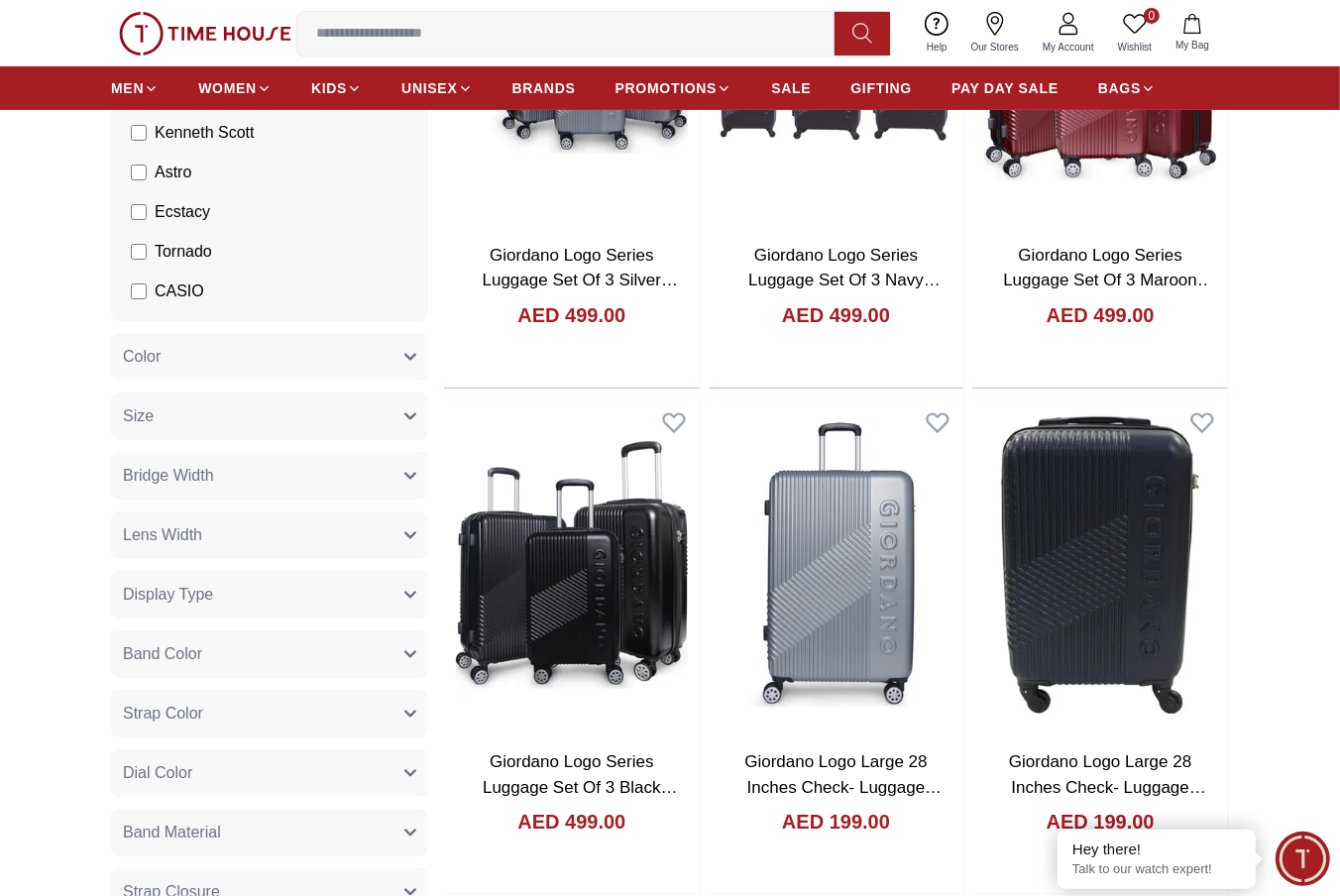 scroll, scrollTop: 440, scrollLeft: 0, axis: vertical 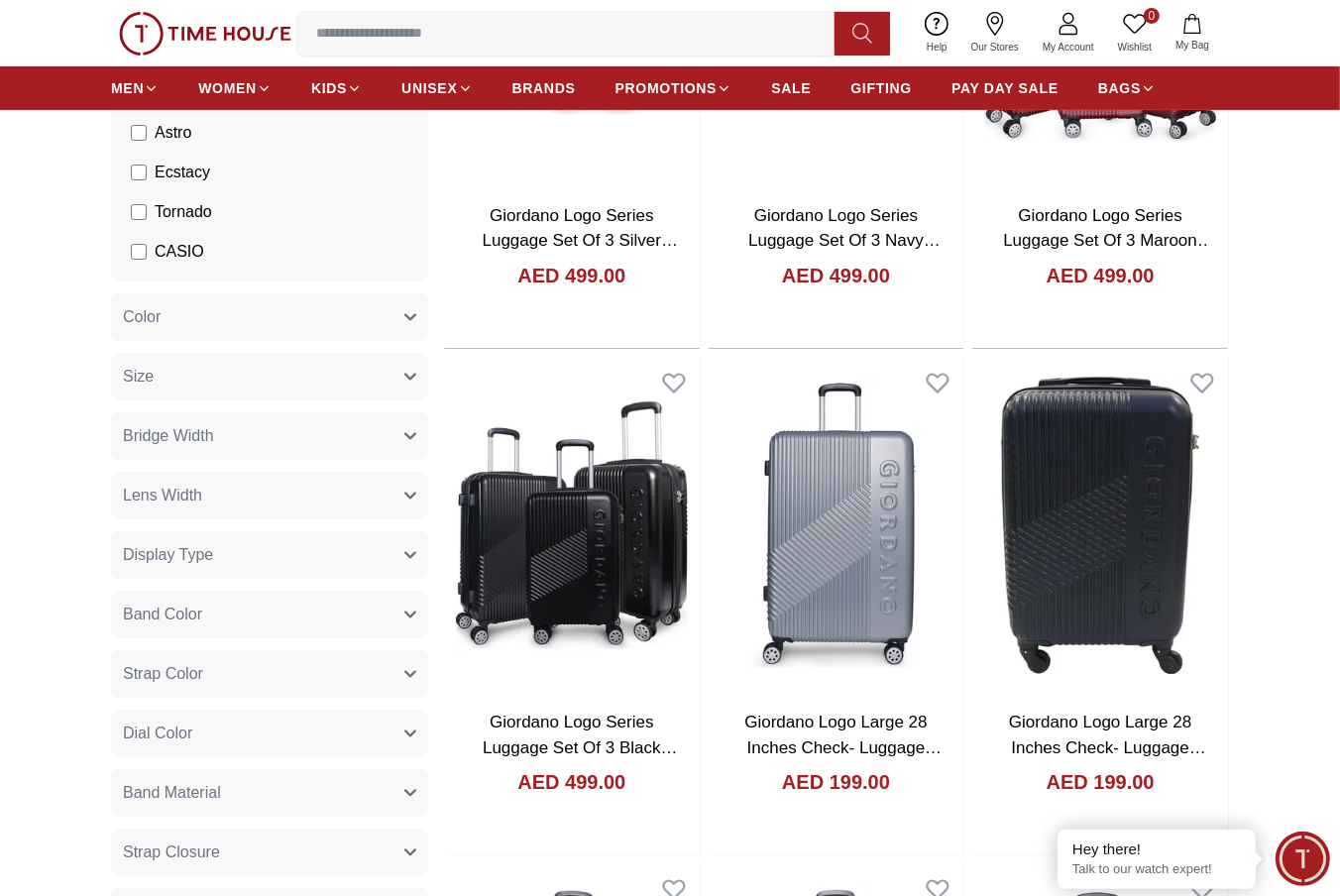 click on "Size" at bounding box center (270, 377) 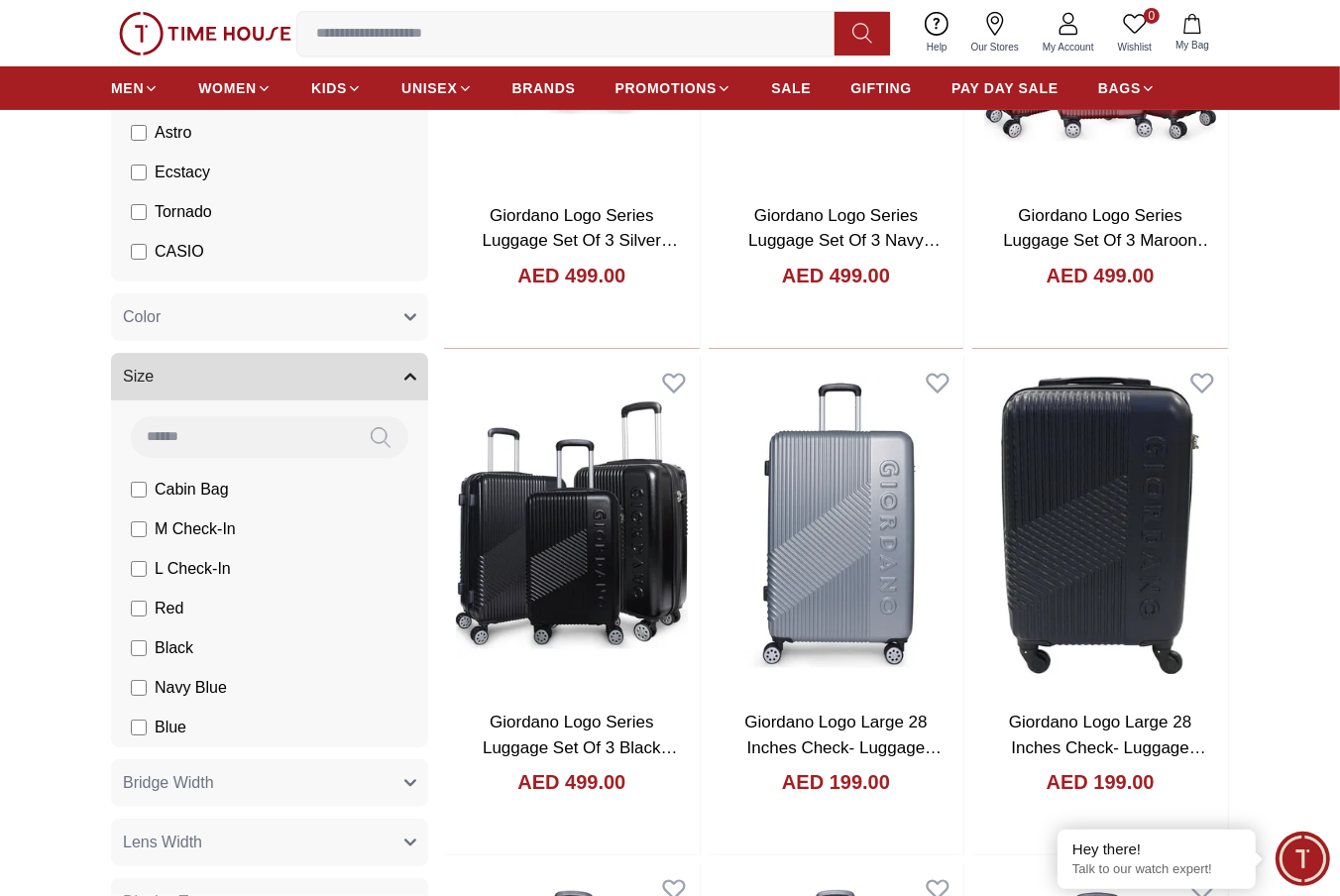 click on "Size" at bounding box center (270, 377) 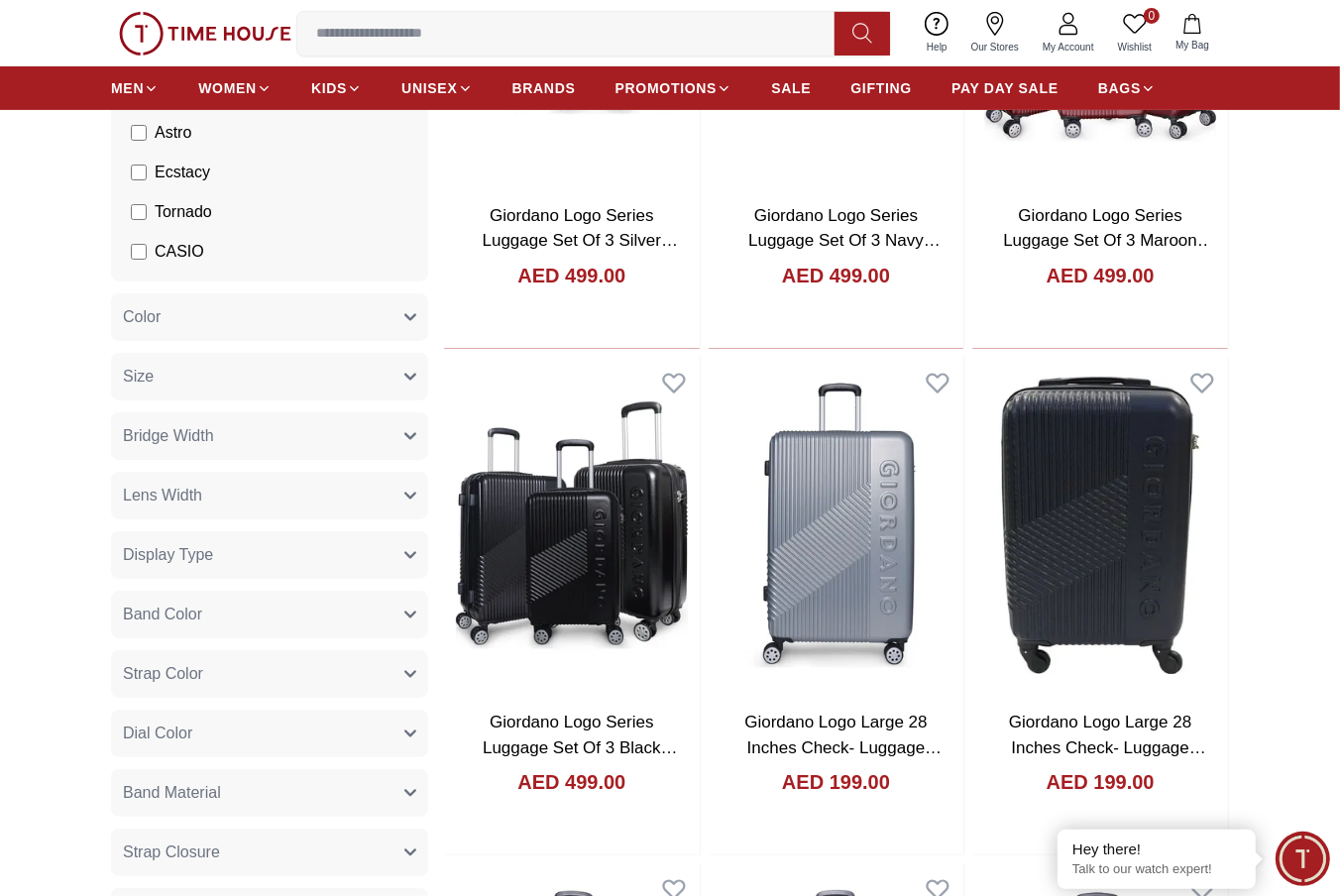 click on "Filter By Brands Quantum Lee Cooper Slazenger Kenneth Scott Astro Ecstacy Tornado CASIO CITIZEN GUESS ORIENT Michael Kors Police Ducati CERRUTI 1881 G-Shock Lee Cooper Accessories Tsar Bomba Irus Idee Vogue Polaroid Ciga Design Giordano Color Black Green Blue Red Dark Blue Silver Silver / Black Orange Rose Gold Grey White Mop White White / Rose Gold Silver / Silver Dark Blue / Silver Silver / Gold Silver / Rose Gold Black / Black Black / Silver Black / Rose Gold Gold Yellow Dark Green Brown White / Silver Light Blue Black /Rose Gold Black /Grey Black /Red Black /Black Black / Rose Gold / Black Rose Gold / Black Rose Gold / Black / Black White Mop / Silver Blue / Rose Gold Pink Green /Silver Purple Silver Silver Silver / Blue Black / Rose Gold Green / Green Blue / Black Blue / Blue Titanum Navy Blue Military Green Blue / Silver Champagne White / Gold White / Gold Black Ivory O.Green Peach Green / Silver MOP Light blue Blue Dark green Light green Rose gold Army Green Camouflage Silver / White / Rose Gold" at bounding box center (670, 1637) 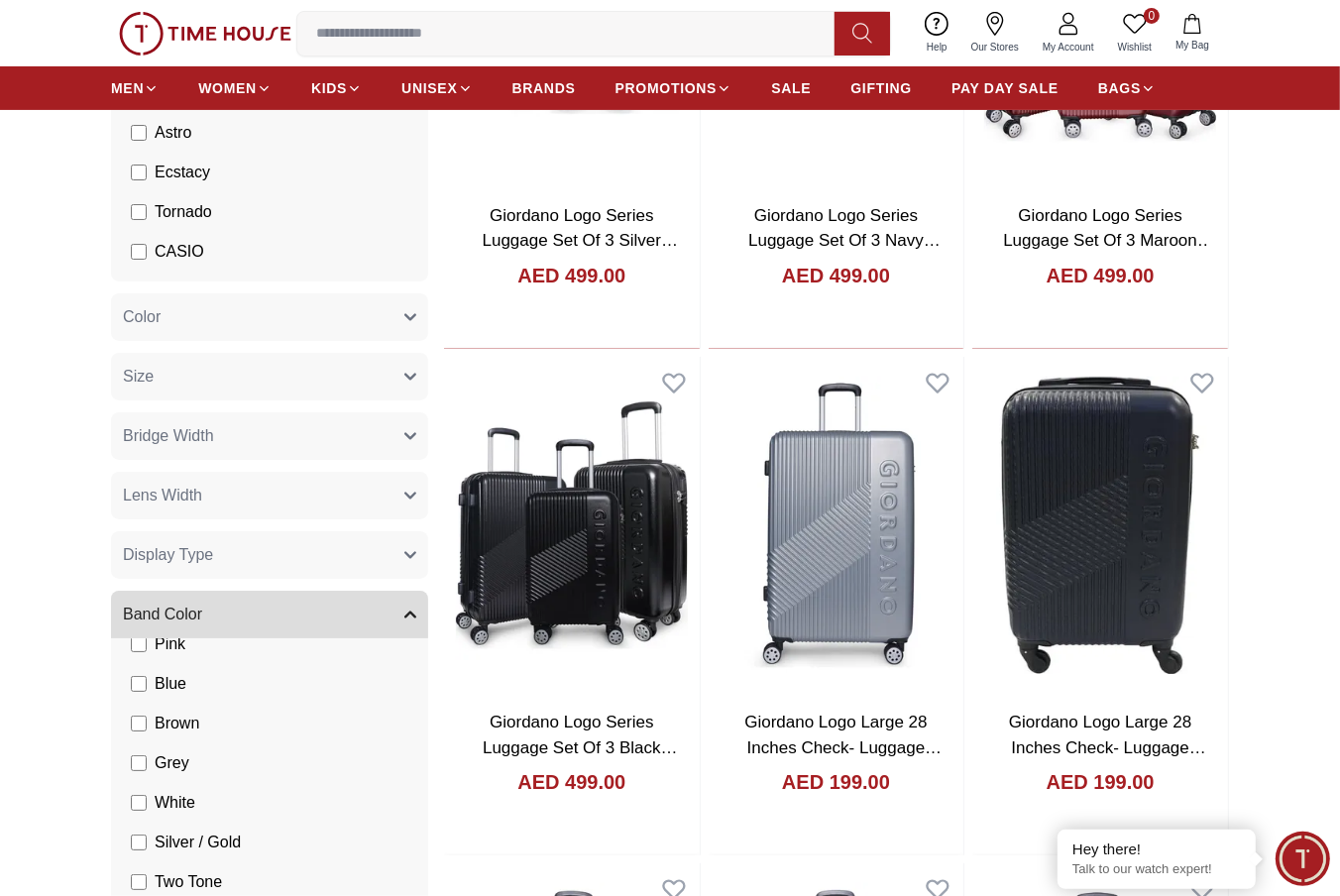 click on "Filter By Brands Quantum Lee Cooper Slazenger Kenneth Scott Astro Ecstacy Tornado CASIO CITIZEN GUESS ORIENT Michael Kors Police Ducati CERRUTI 1881 G-Shock Lee Cooper Accessories Tsar Bomba Irus Idee Vogue Polaroid Ciga Design Giordano Color Black Green Blue Red Dark Blue Silver Silver / Black Orange Rose Gold Grey White Mop White White / Rose Gold Silver / Silver Dark Blue / Silver Silver / Gold Silver / Rose Gold Black / Black Black / Silver Black / Rose Gold Gold Yellow Dark Green Brown White / Silver Light Blue Black /Rose Gold Black /Grey Black /Red Black /Black Black / Rose Gold / Black Rose Gold / Black Rose Gold / Black / Black White Mop / Silver Blue / Rose Gold Pink Green /Silver Purple Silver Silver Silver / Blue Black / Rose Gold Green / Green Blue / Black Blue / Blue Titanum Navy Blue Military Green Blue / Silver Champagne White / Gold White / Gold Black Ivory O.Green Peach Green / Silver MOP Light blue Blue Dark green Light green Rose gold Army Green Camouflage Silver / White / Rose Gold" at bounding box center [670, 1637] 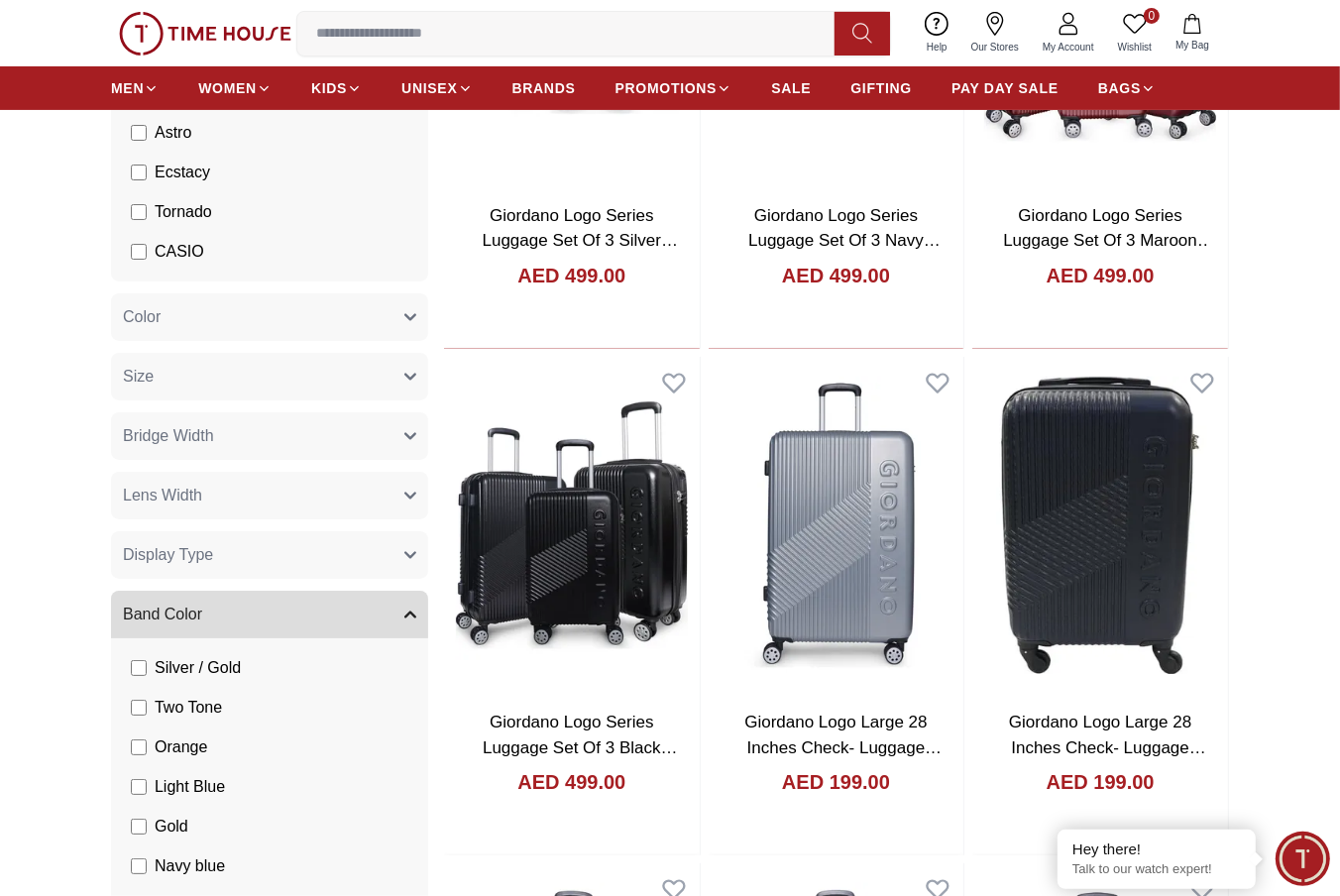 scroll, scrollTop: 624, scrollLeft: 0, axis: vertical 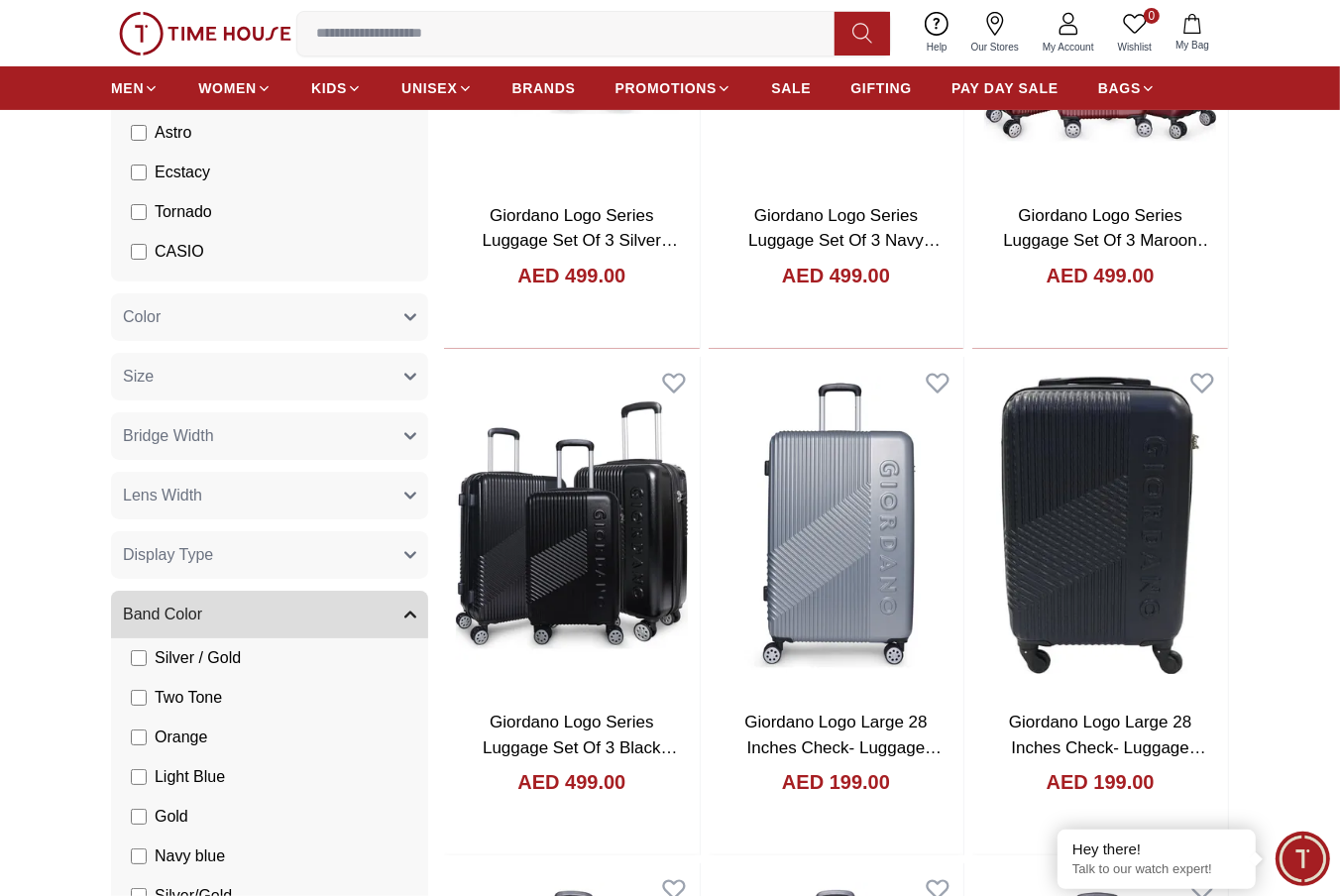 click on "Filter By Brands Quantum Lee Cooper Slazenger Kenneth Scott Astro Ecstacy Tornado CASIO CITIZEN GUESS ORIENT Michael Kors Police Ducati CERRUTI 1881 G-Shock Lee Cooper Accessories Tsar Bomba Irus Idee Vogue Polaroid Ciga Design Giordano Color Black Green Blue Red Dark Blue Silver Silver / Black Orange Rose Gold Grey White Mop White White / Rose Gold Silver / Silver Dark Blue / Silver Silver / Gold Silver / Rose Gold Black / Black Black / Silver Black / Rose Gold Gold Yellow Dark Green Brown White / Silver Light Blue Black /Rose Gold Black /Grey Black /Red Black /Black Black / Rose Gold / Black Rose Gold / Black Rose Gold / Black / Black White Mop / Silver Blue / Rose Gold Pink Green /Silver Purple Silver Silver Silver / Blue Black / Rose Gold Green / Green Blue / Black Blue / Blue Titanum Navy Blue Military Green Blue / Silver Champagne White / Gold White / Gold Black Ivory O.Green Peach Green / Silver MOP Light blue Blue Dark green Light green Rose gold Army Green Camouflage Silver / White / Rose Gold" at bounding box center [670, 1637] 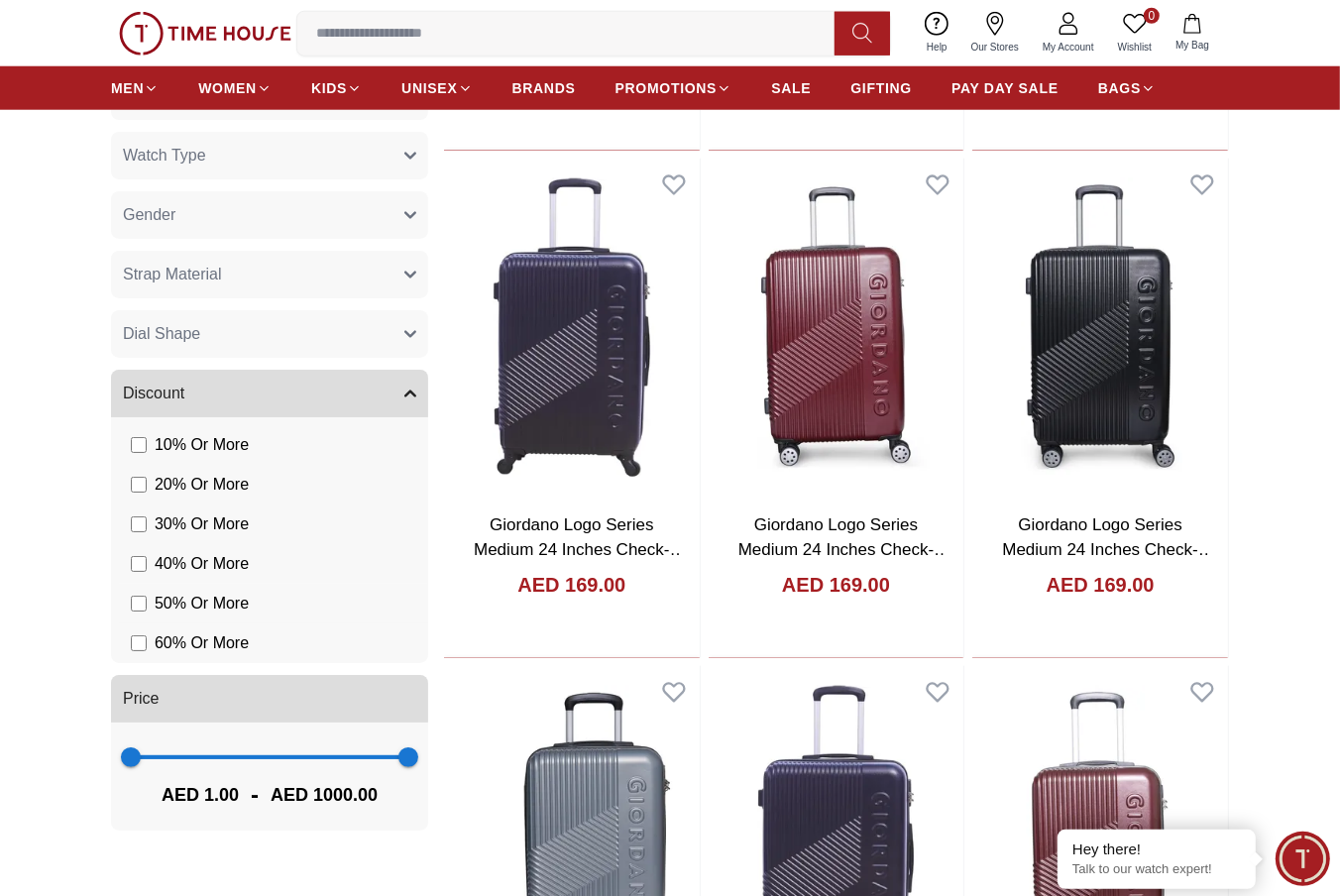 scroll, scrollTop: 1651, scrollLeft: 0, axis: vertical 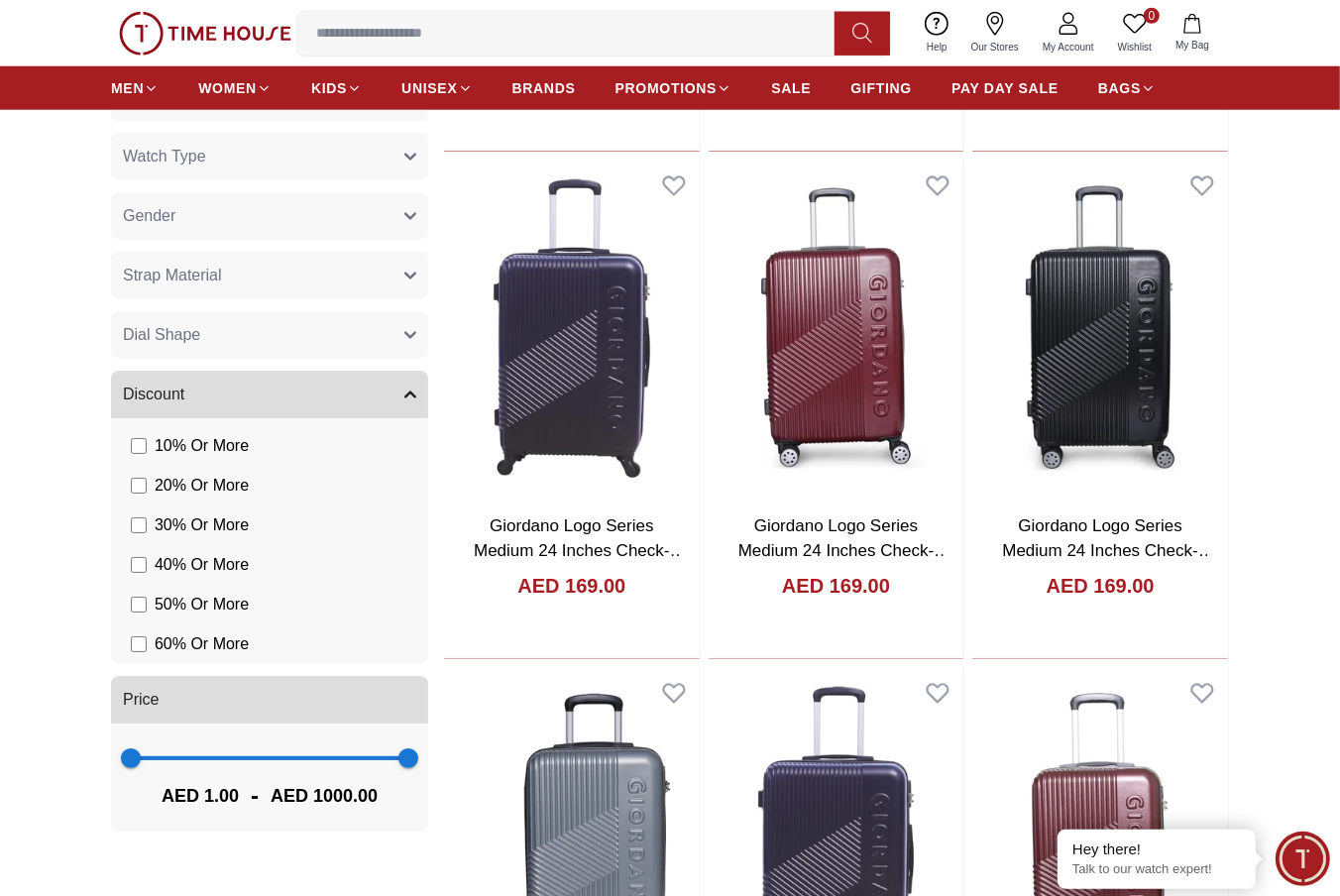 click on "Dial Shape" at bounding box center (270, 335) 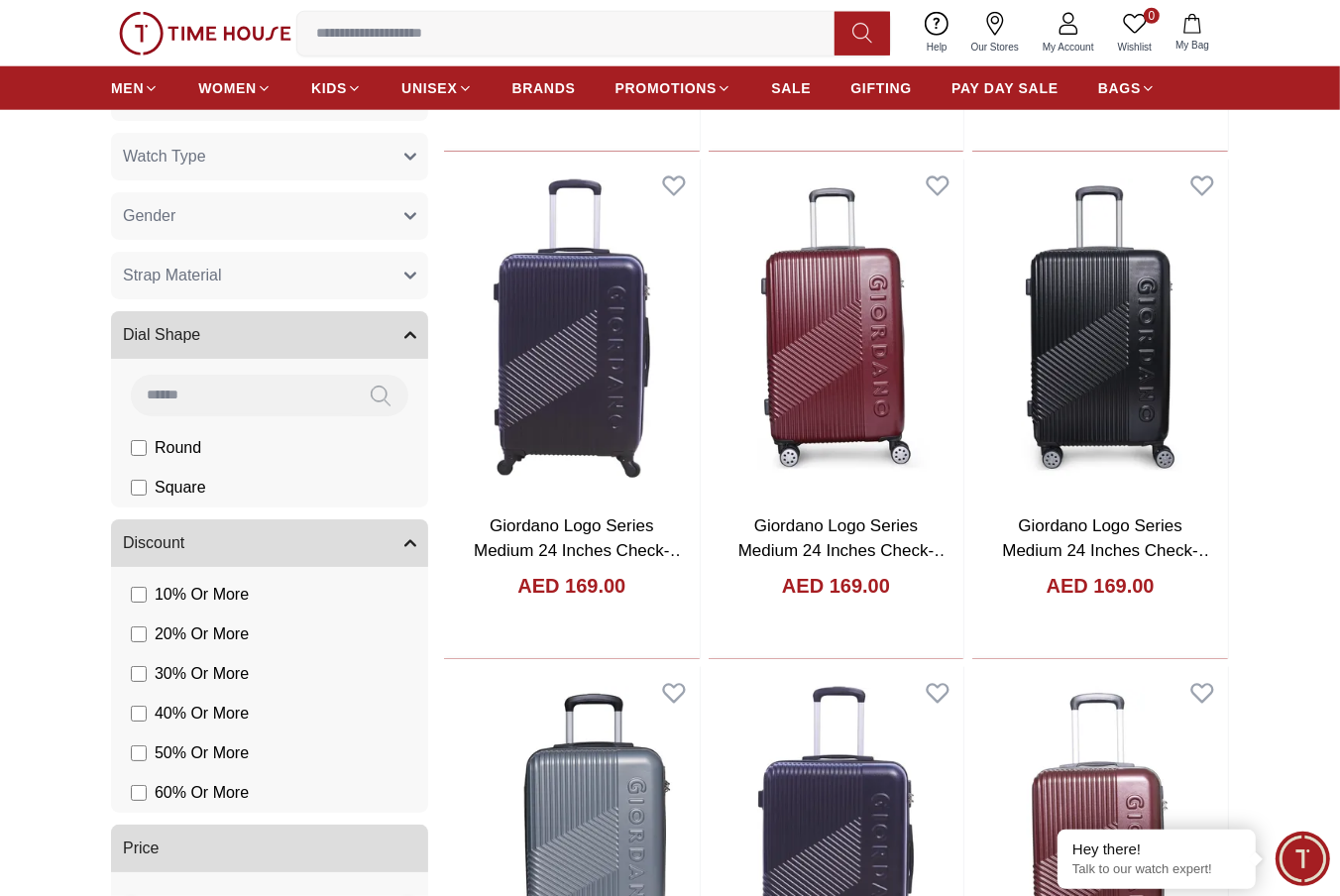 click on "Dial Shape" at bounding box center [270, 335] 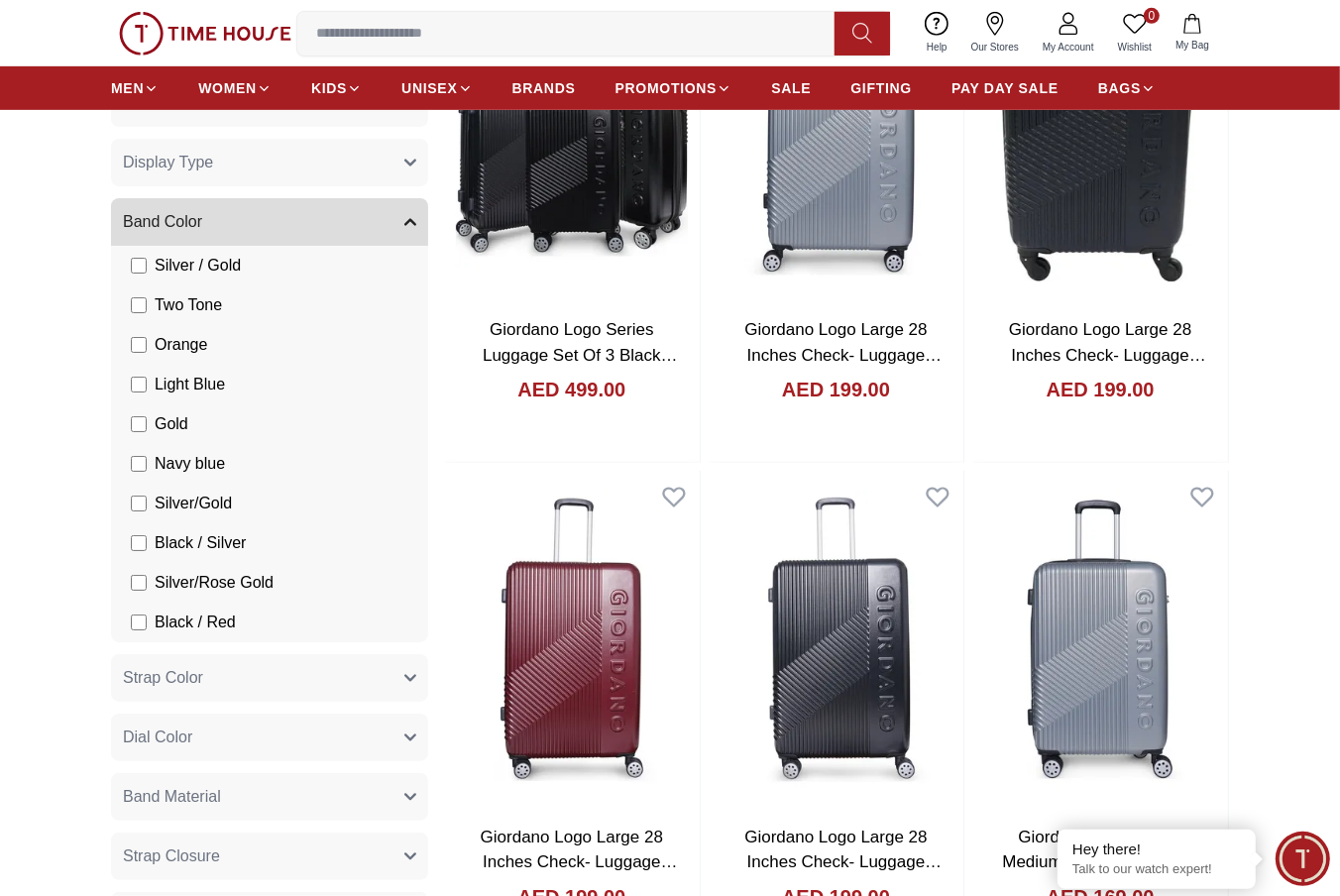 scroll, scrollTop: 770, scrollLeft: 0, axis: vertical 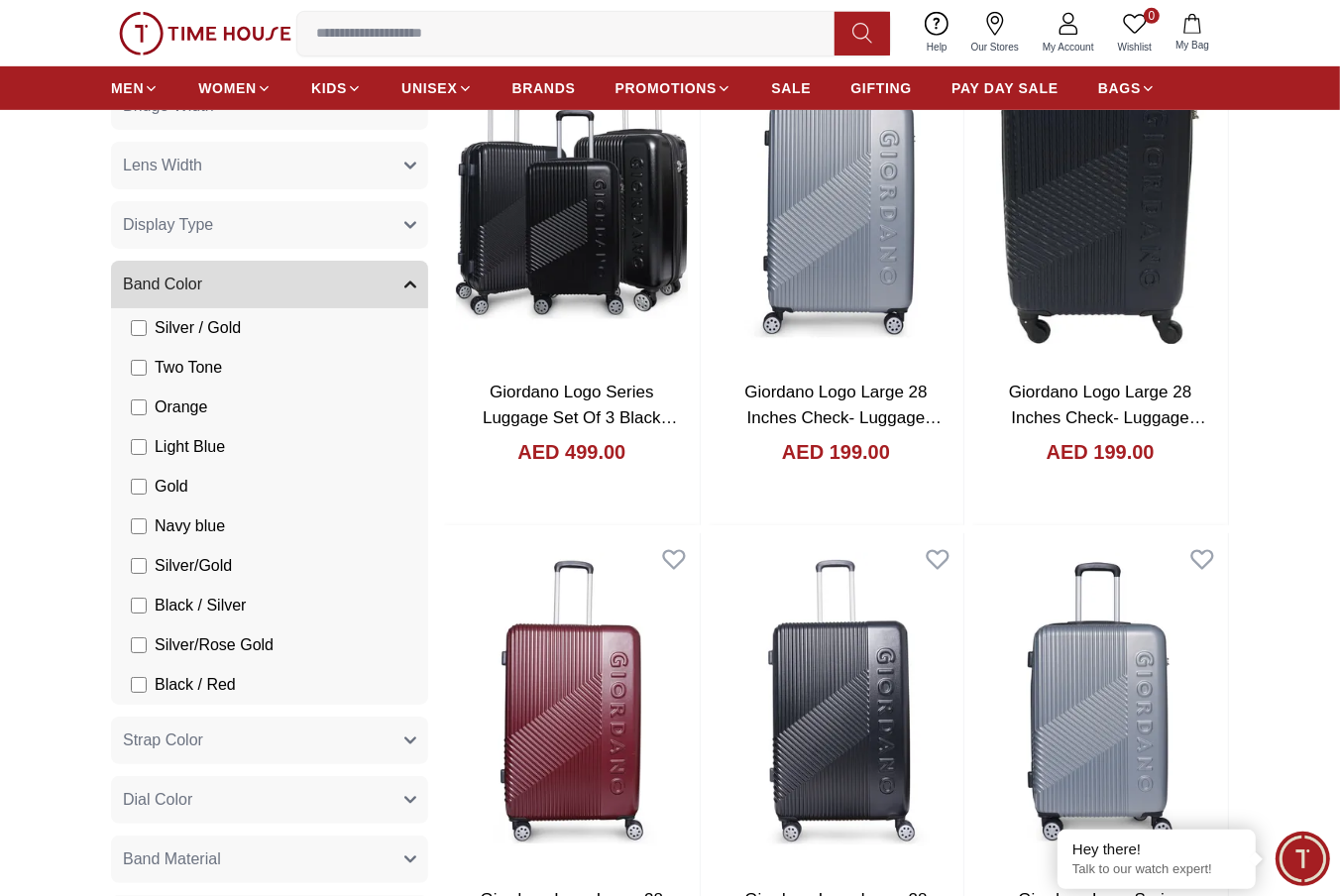 click on "Band Color" at bounding box center (163, 284) 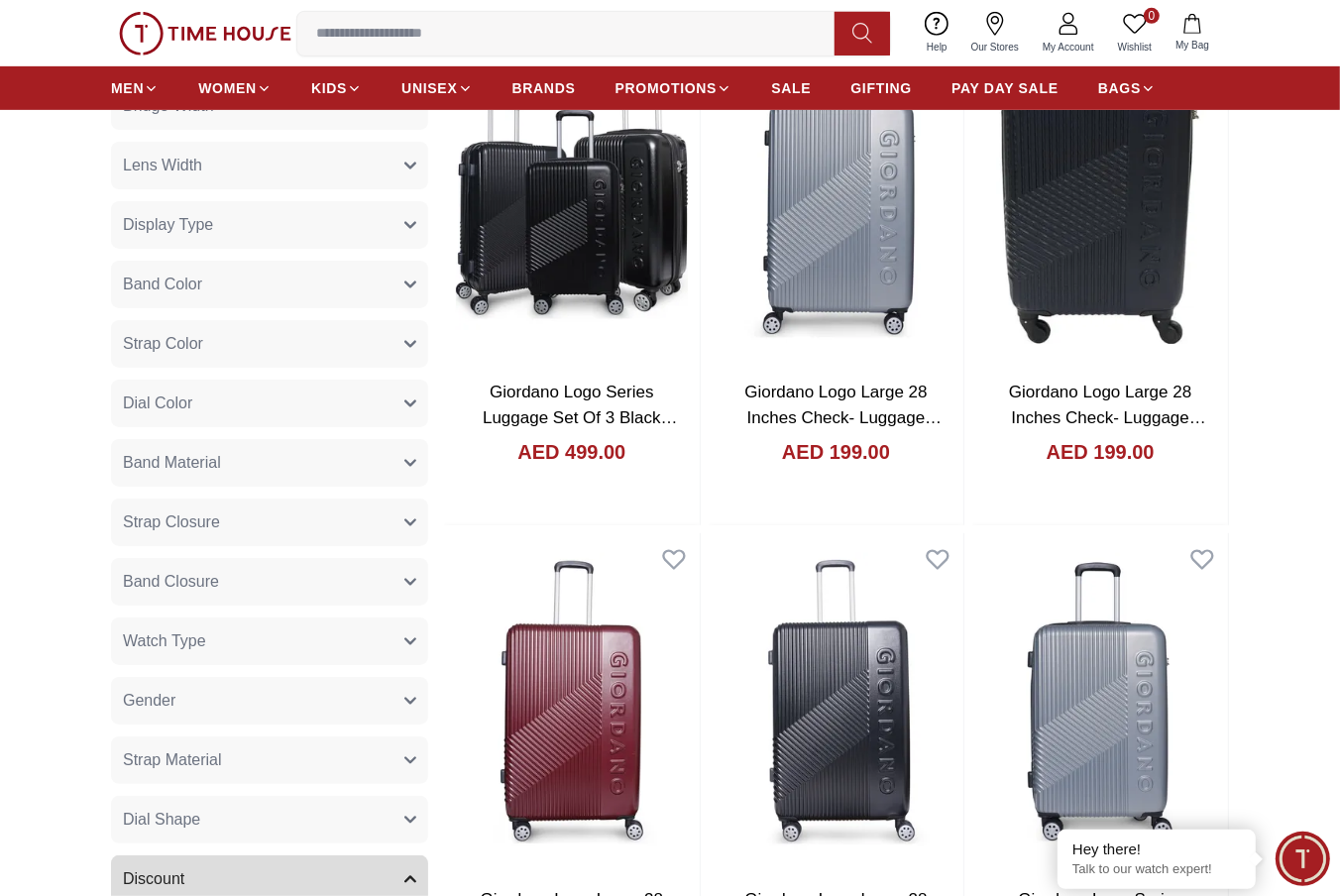 click on "Display Type" at bounding box center (168, 225) 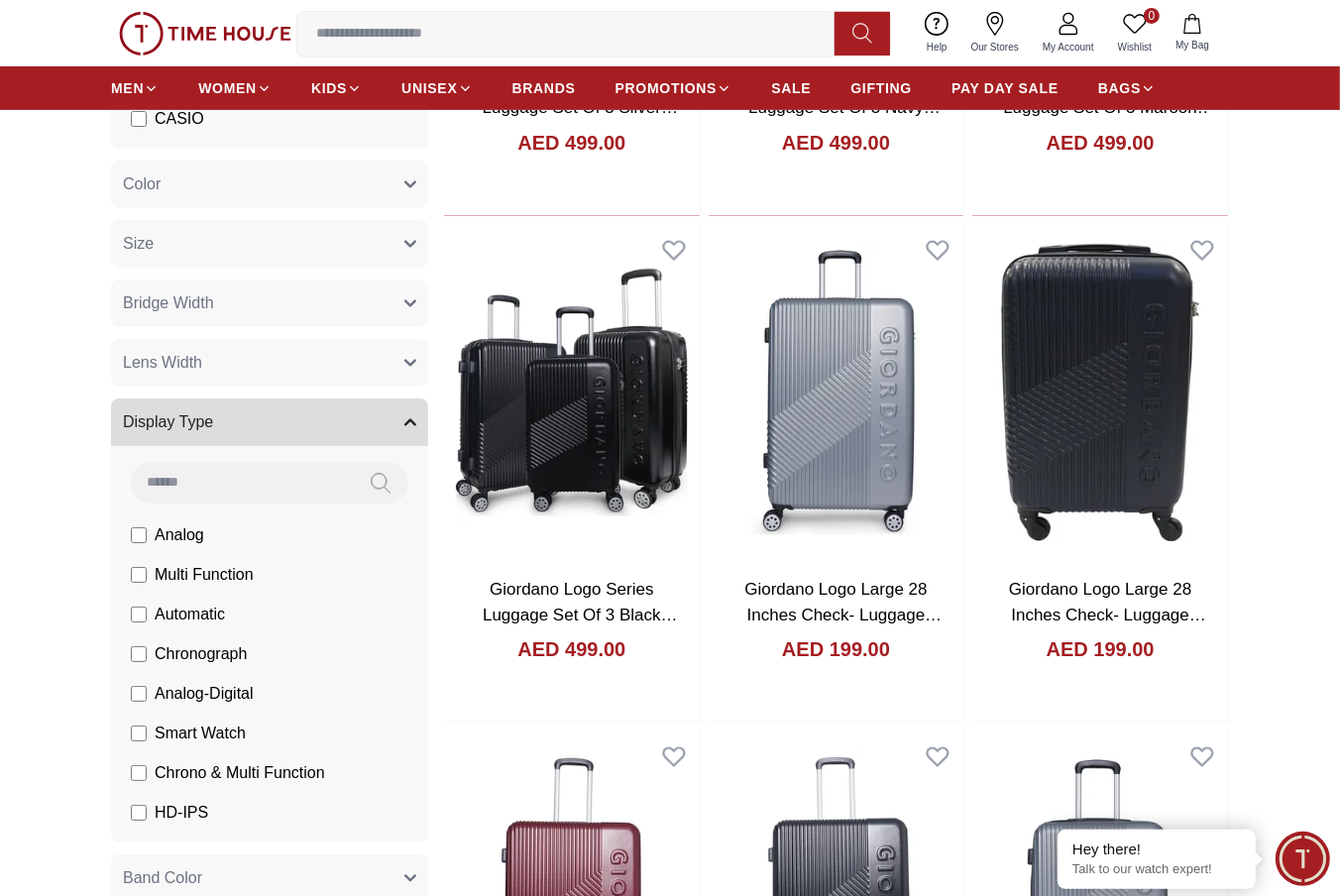 scroll, scrollTop: 550, scrollLeft: 0, axis: vertical 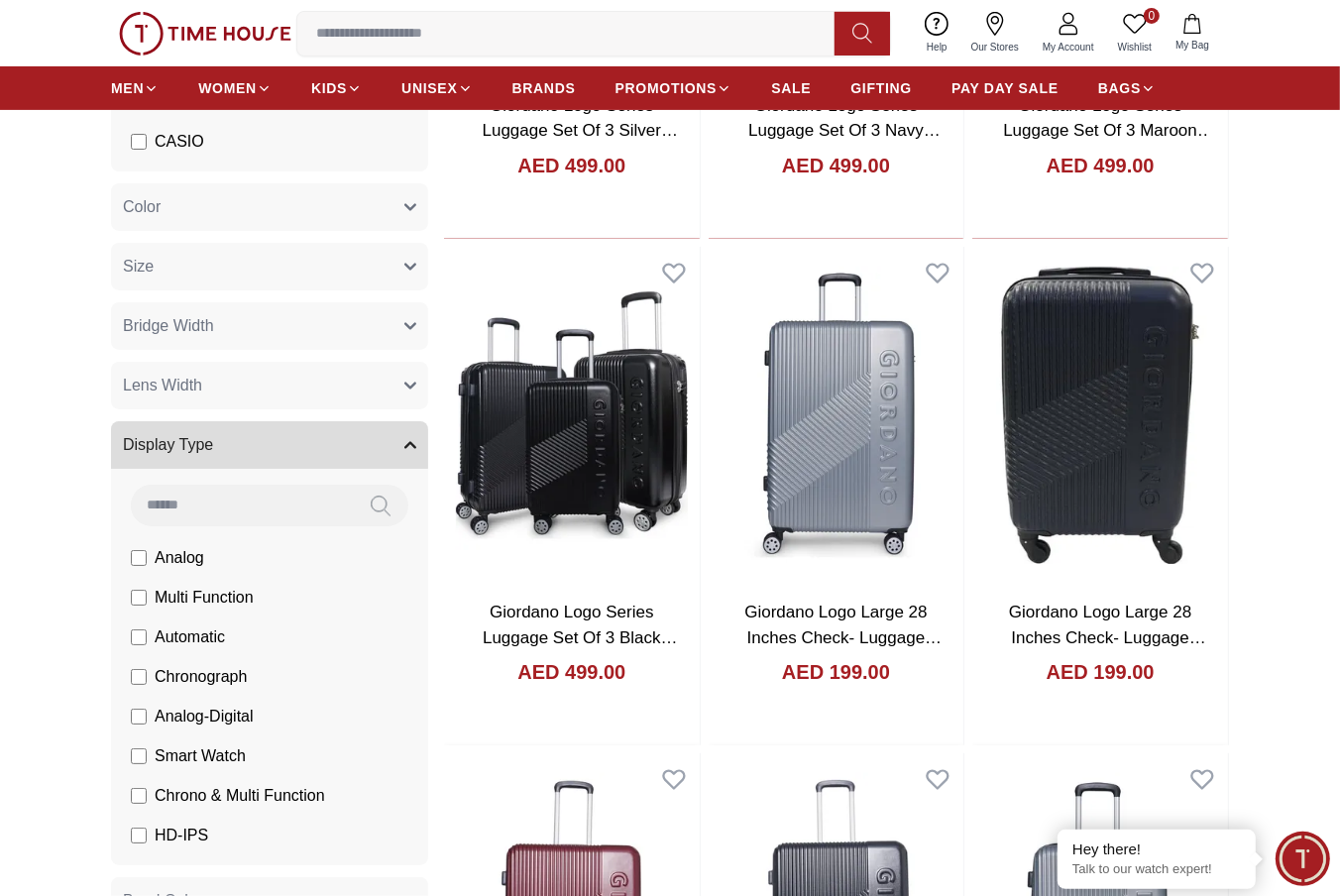 click on "Lens Width" at bounding box center (163, 386) 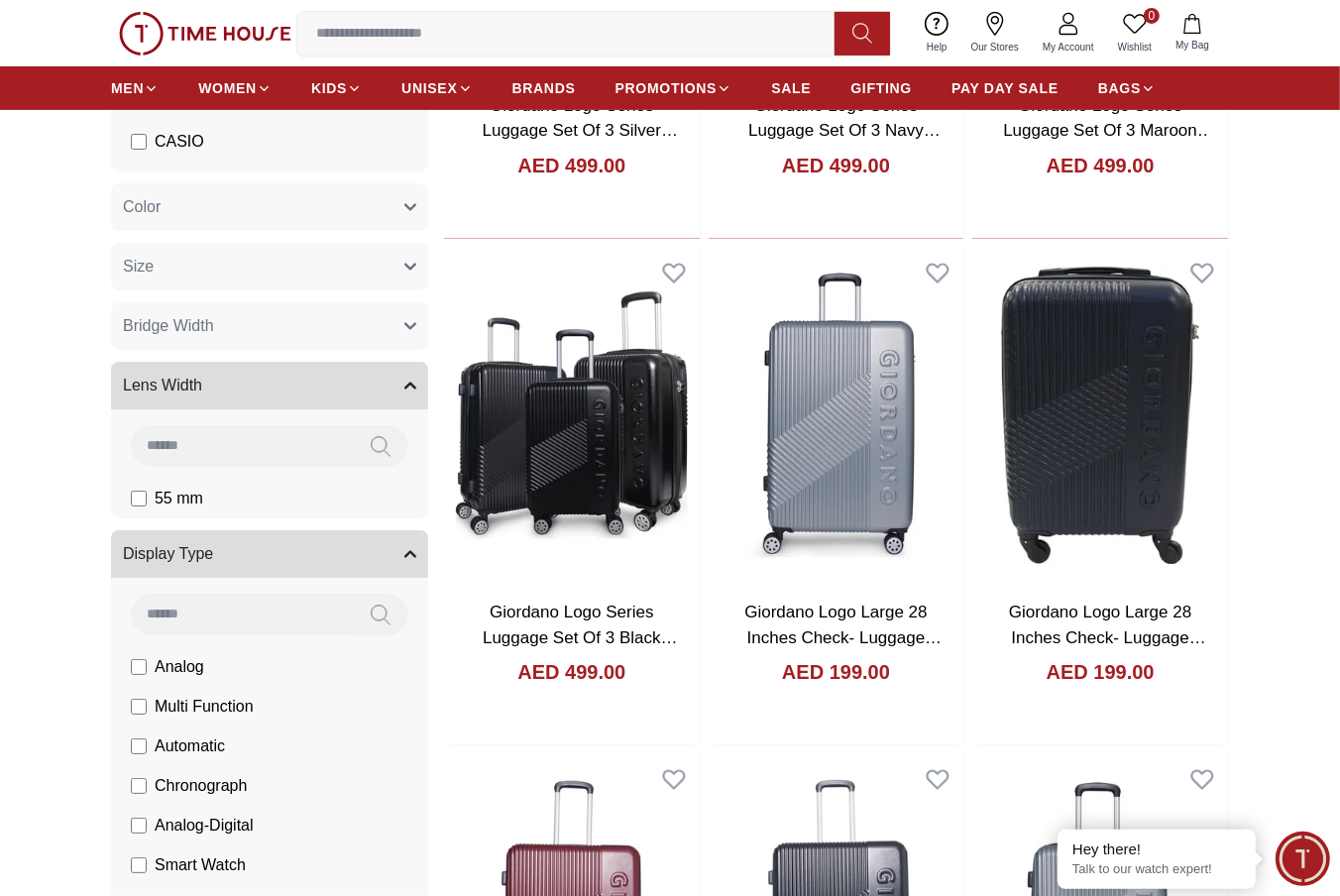 click at bounding box center (242, 445) 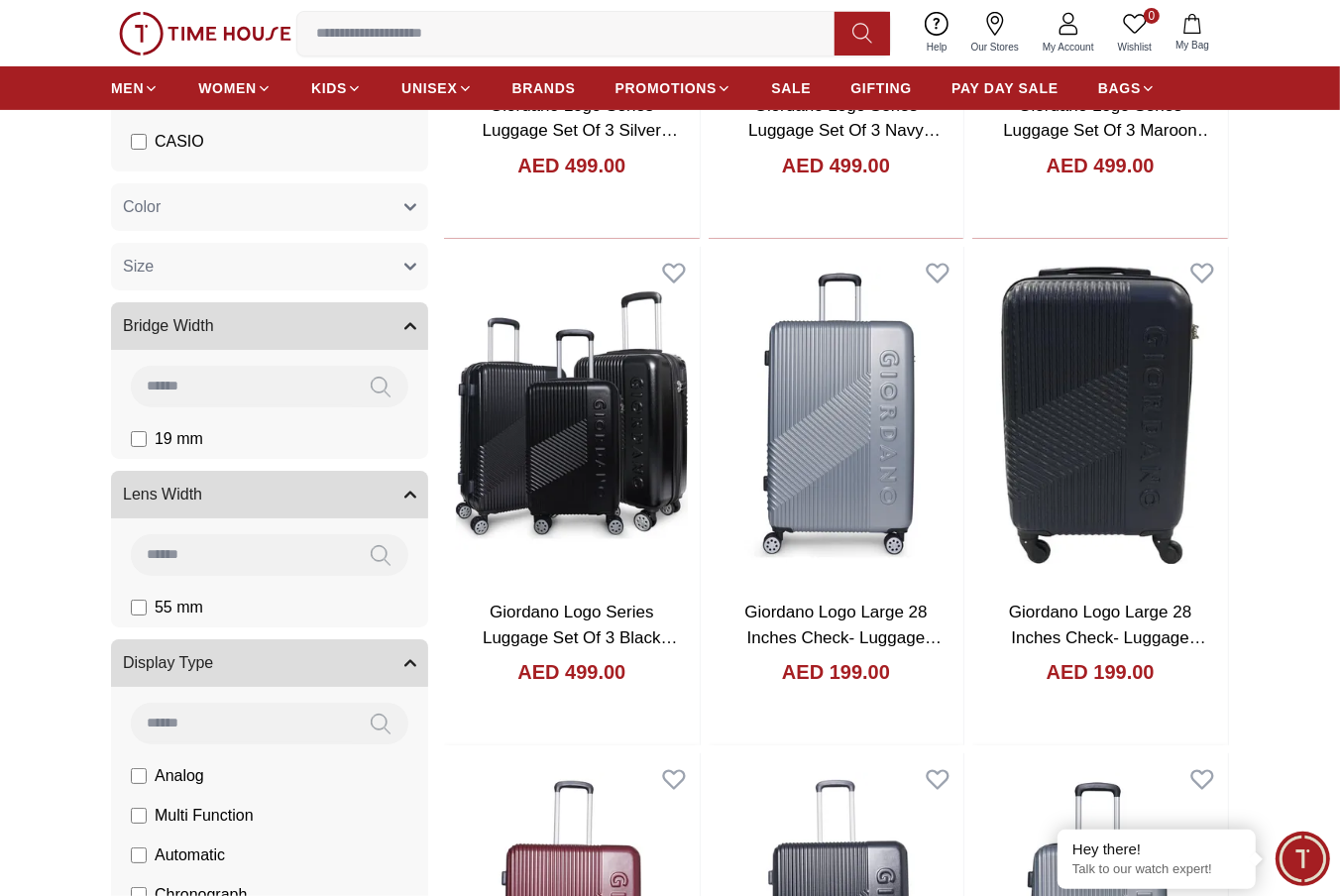 click on "Size" at bounding box center [270, 267] 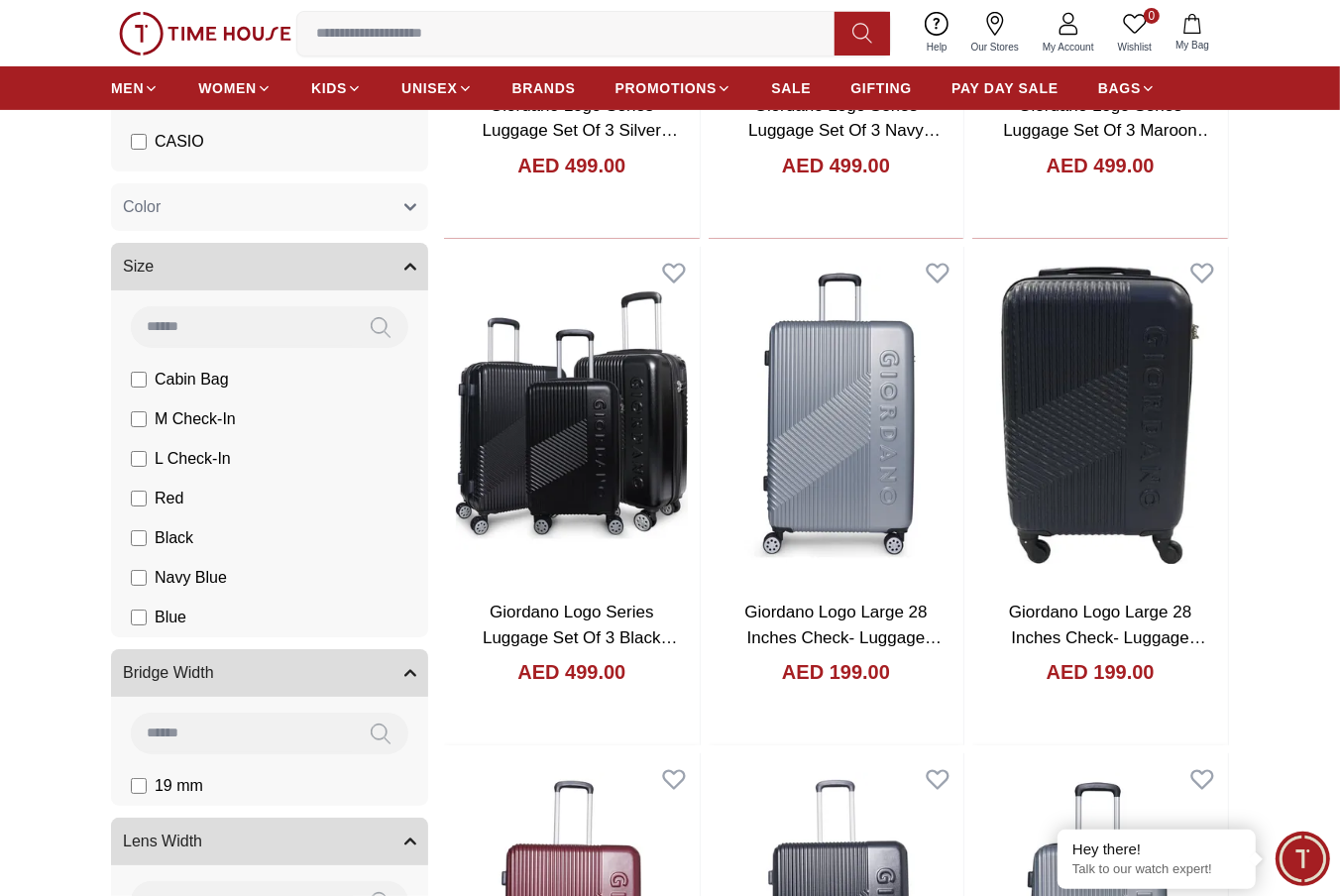 click on "Size" at bounding box center [270, 267] 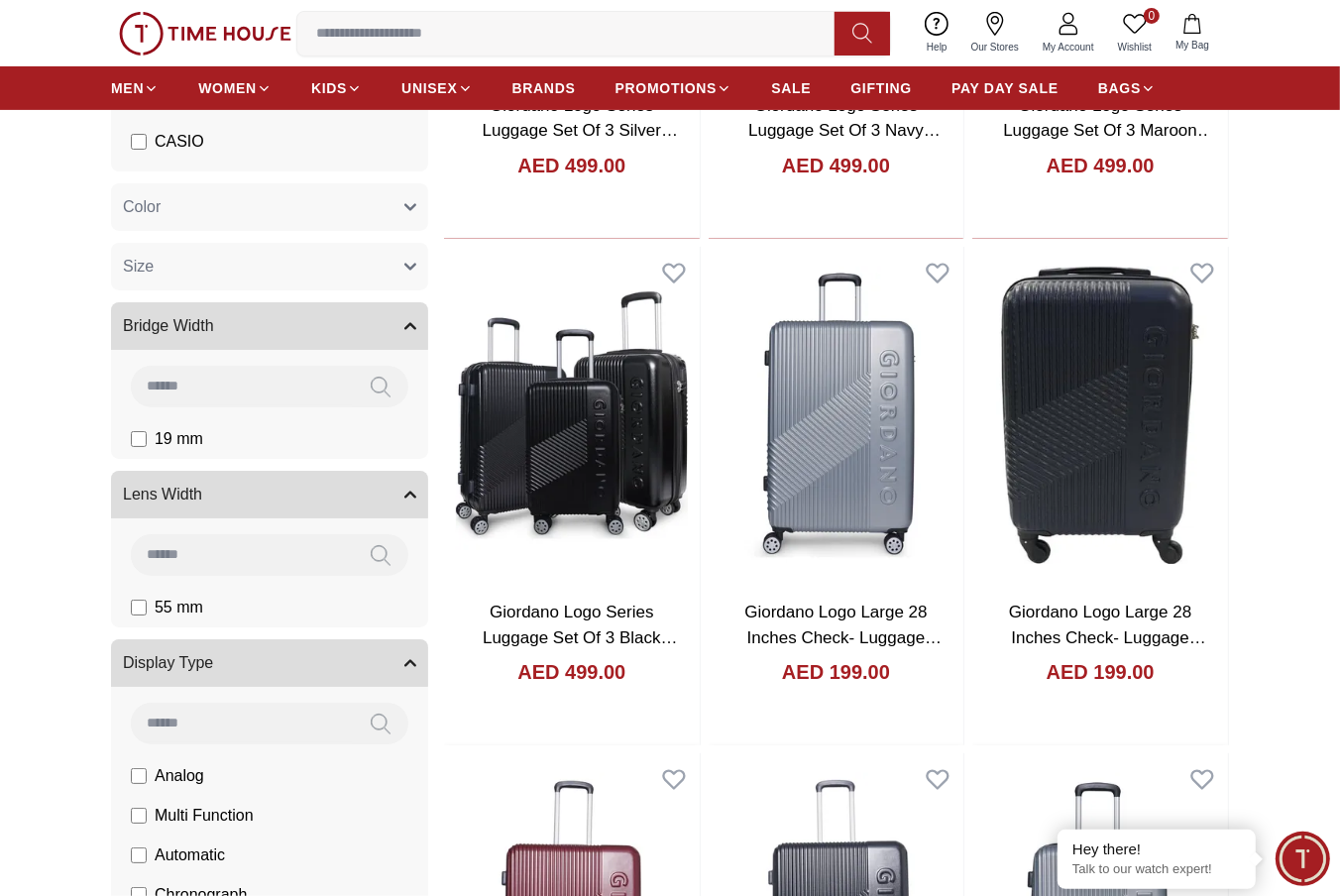 click at bounding box center [242, 554] 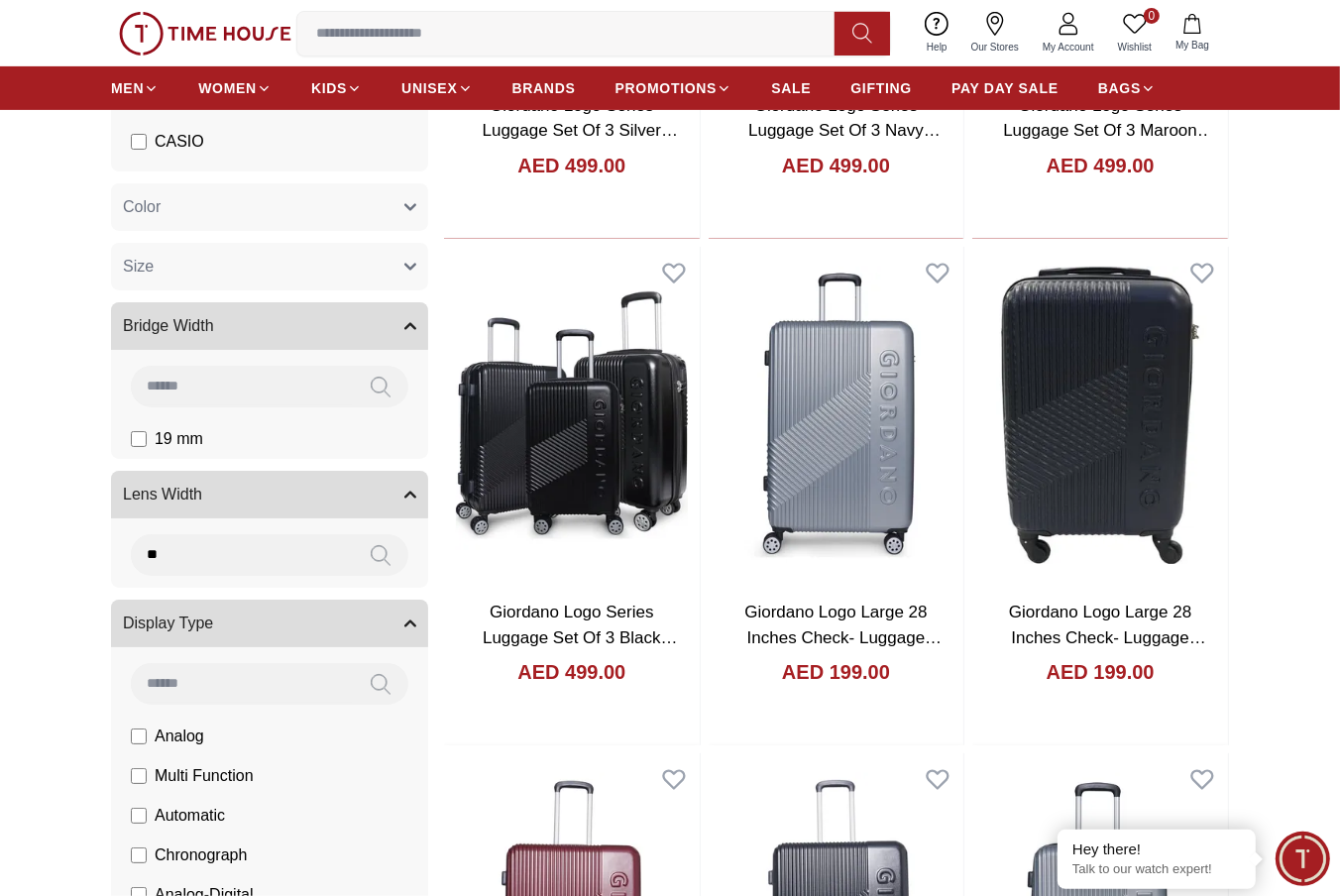 type on "**" 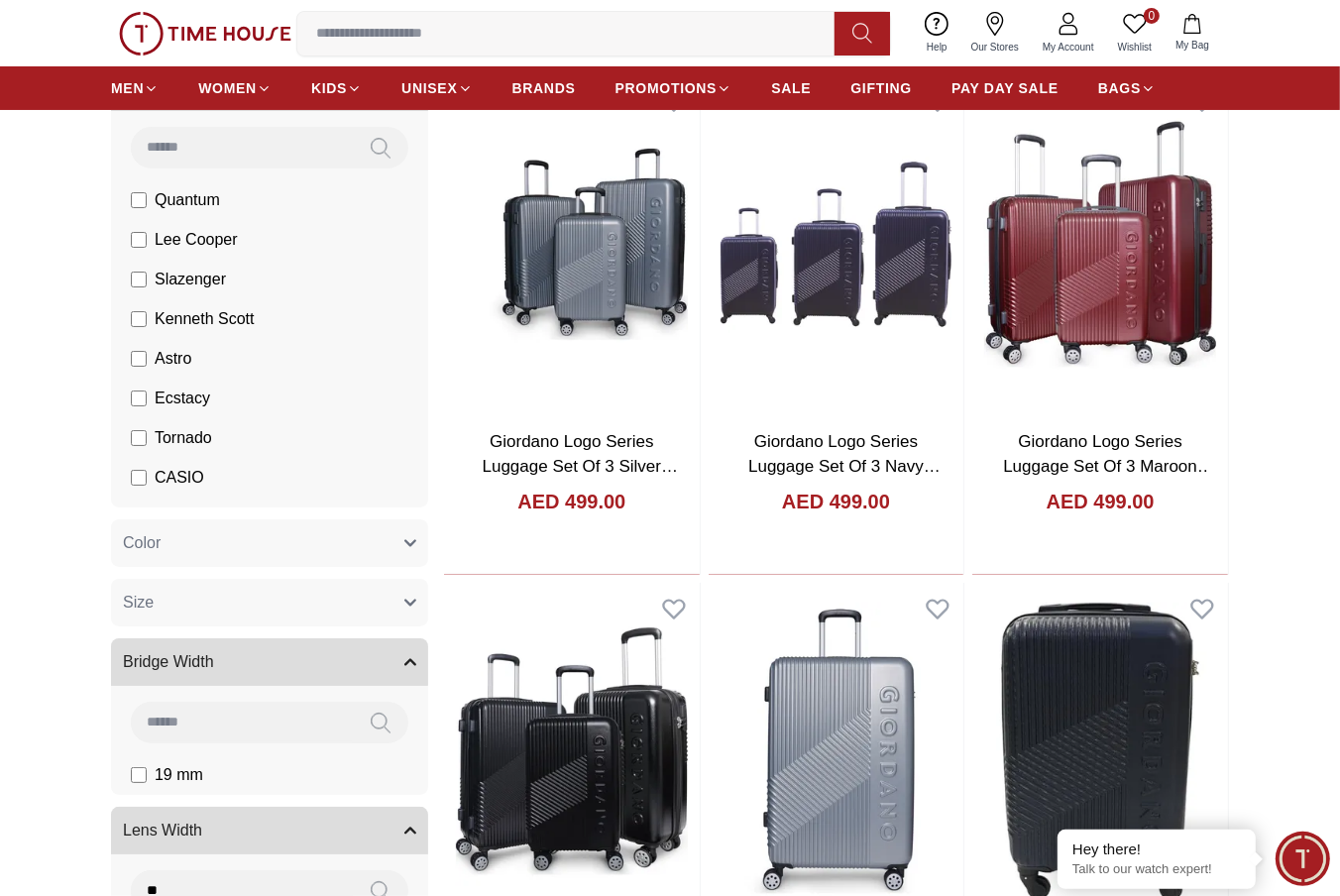 scroll, scrollTop: 0, scrollLeft: 0, axis: both 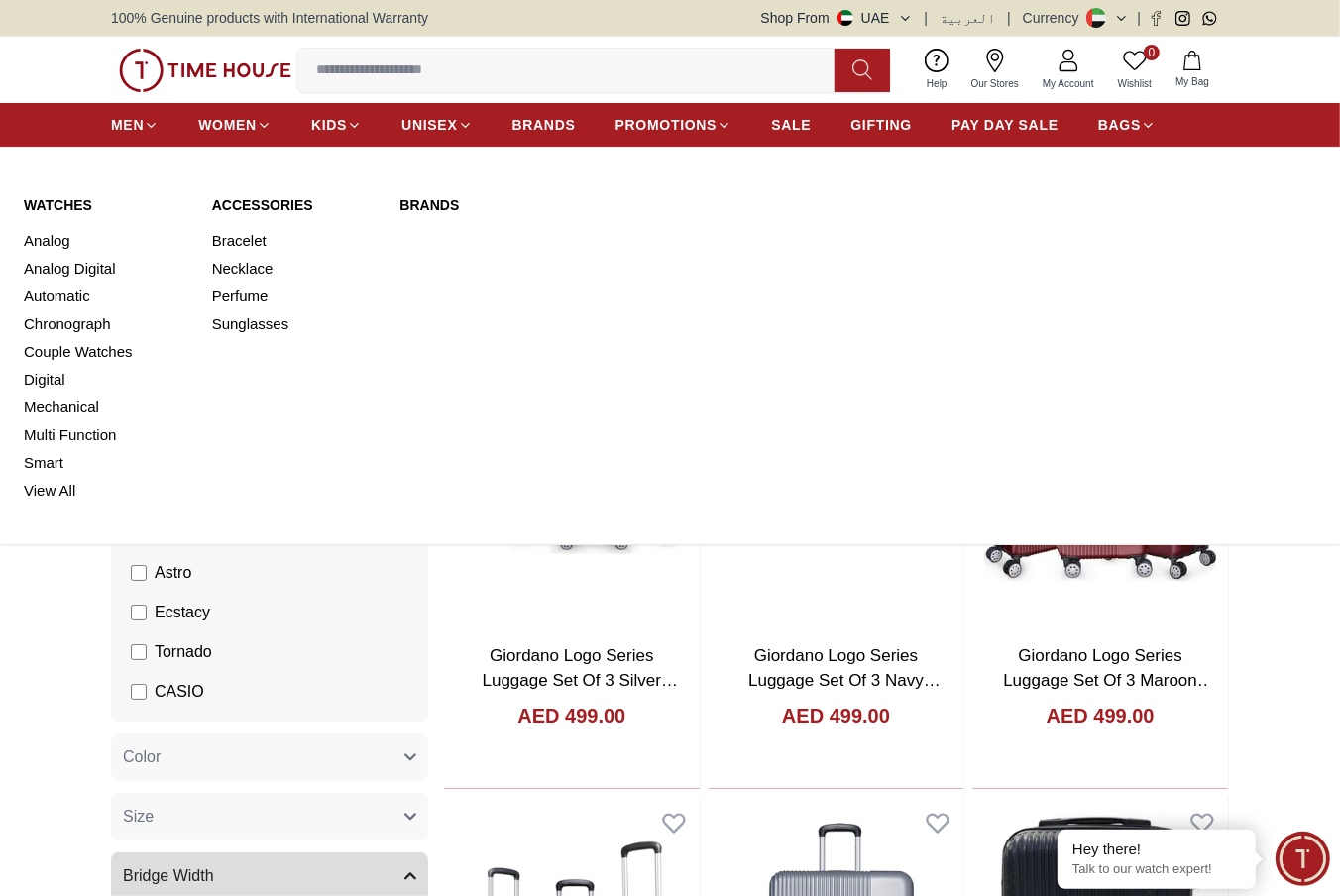 click on "MEN WOMEN KIDS UNISEX BRANDS PROMOTIONS SALE GIFTING PAY DAY SALE BAGS" at bounding box center (670, 125) 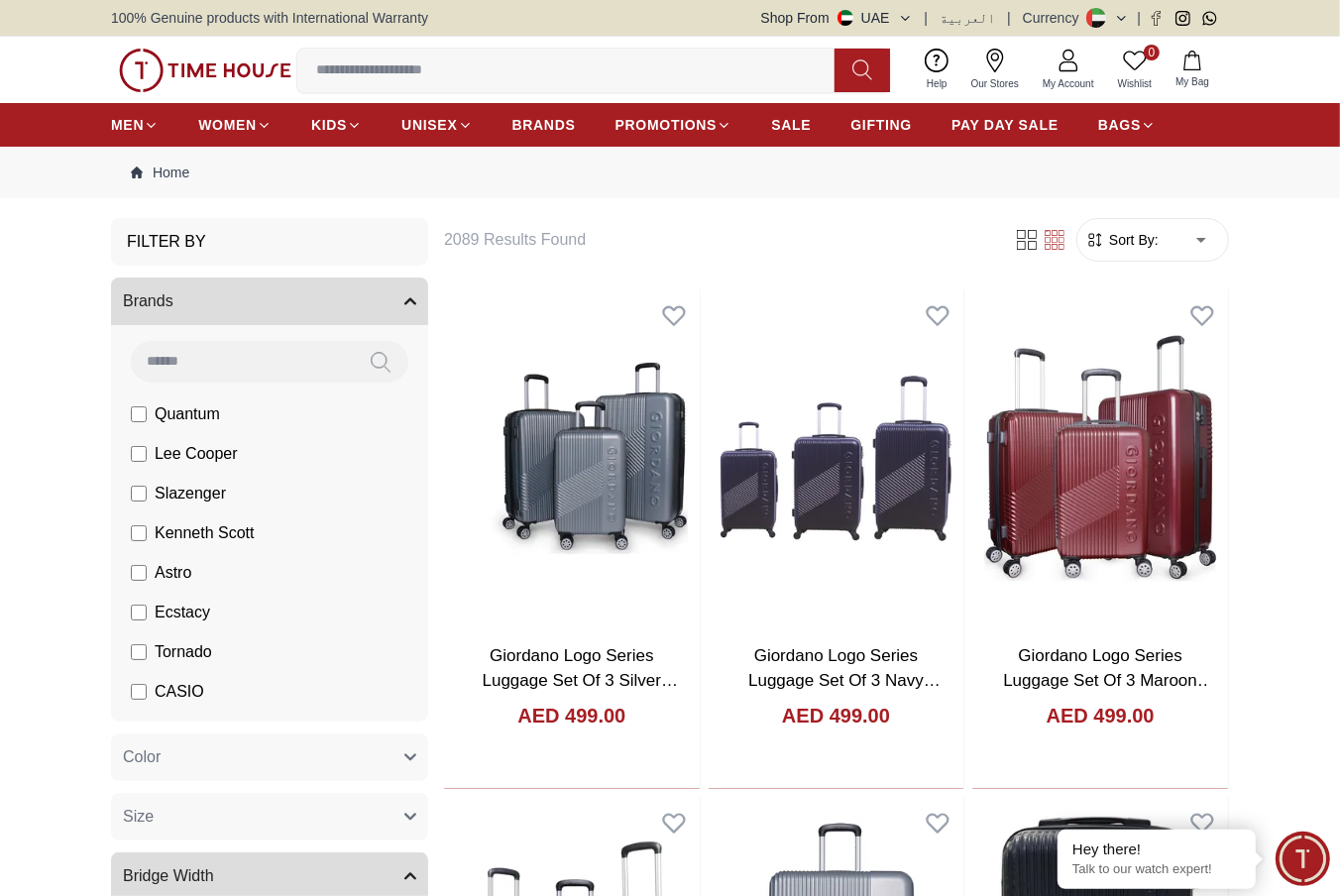 click at bounding box center (574, 70) 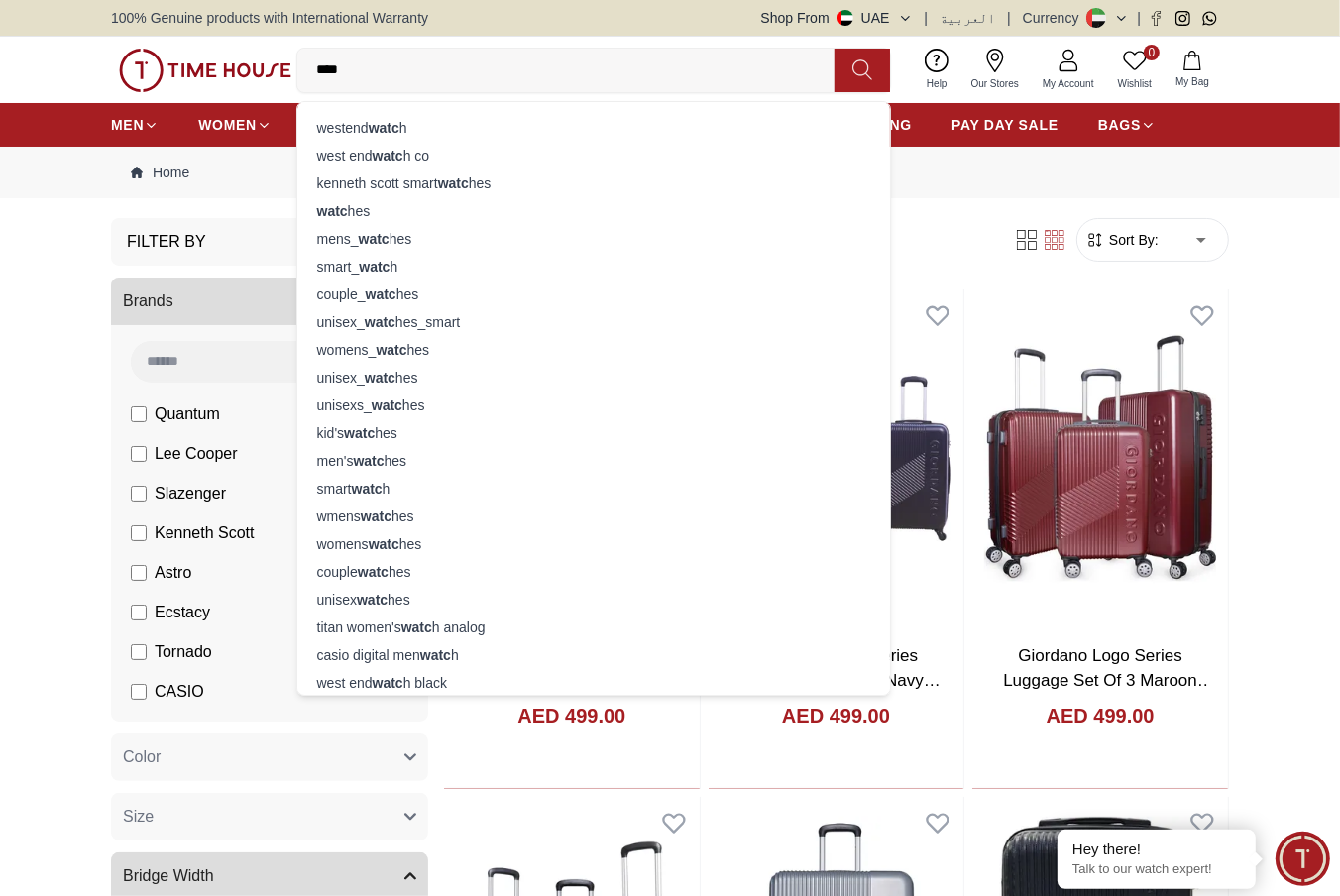 type on "*****" 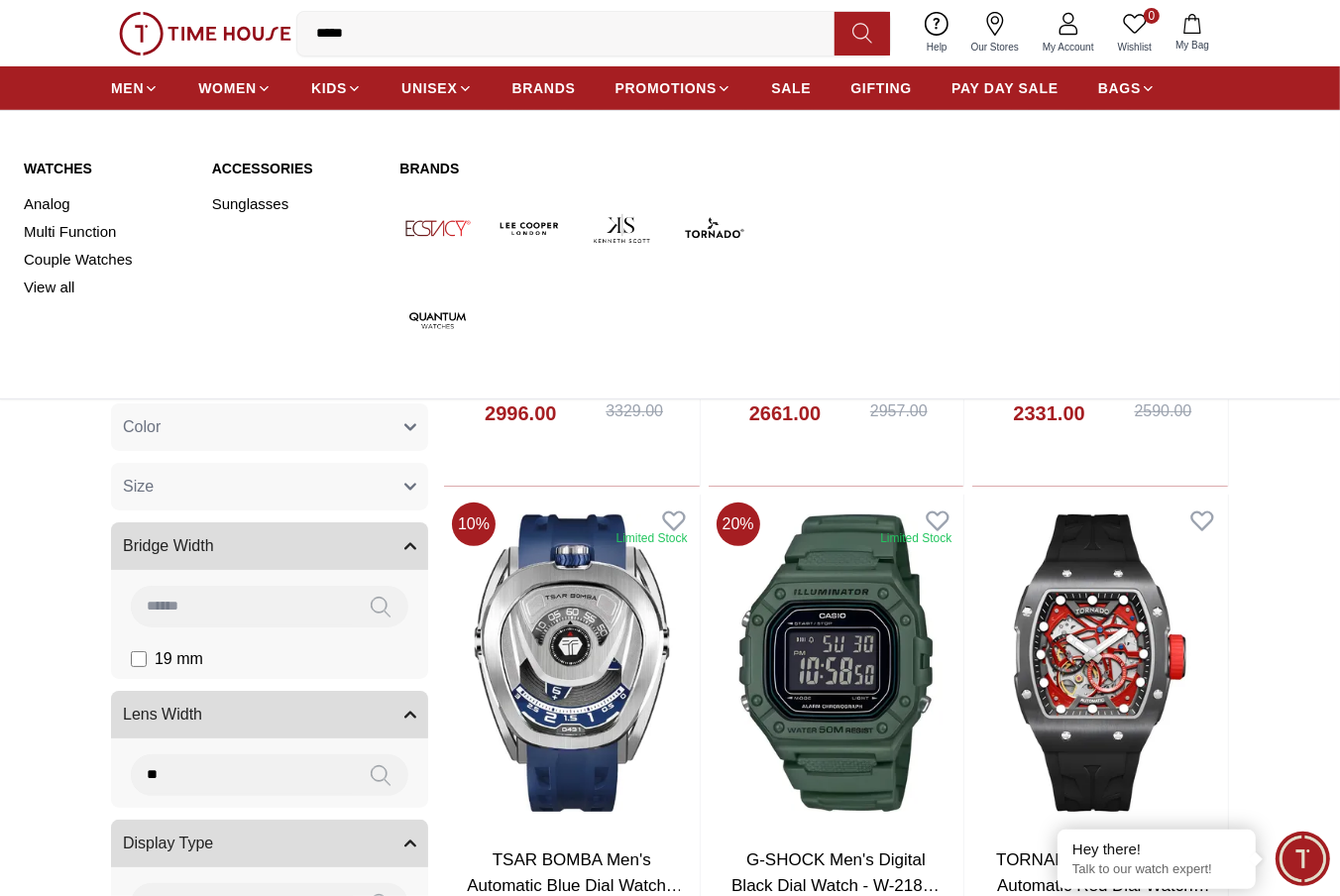 scroll, scrollTop: 0, scrollLeft: 0, axis: both 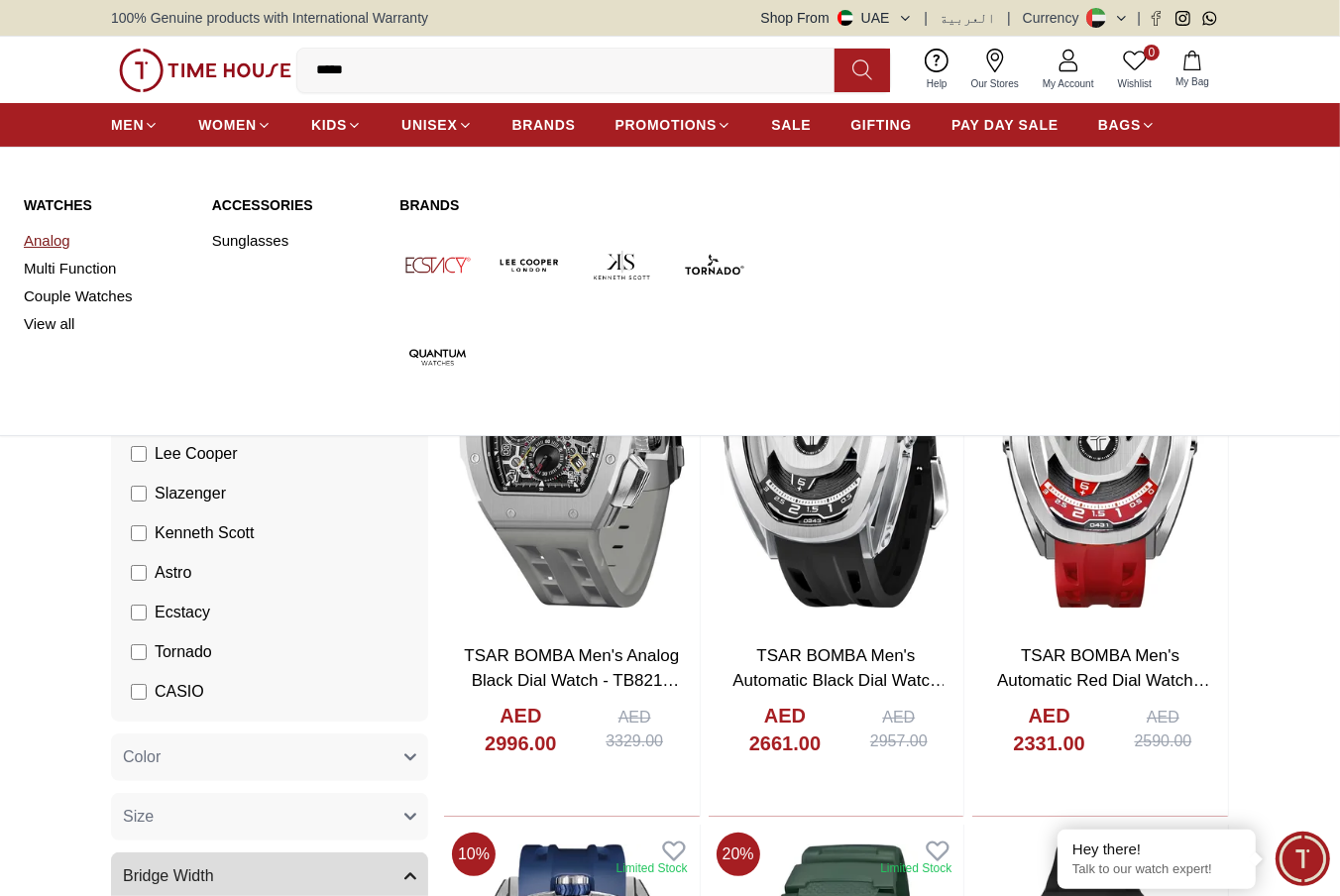 click on "Analog" at bounding box center (106, 241) 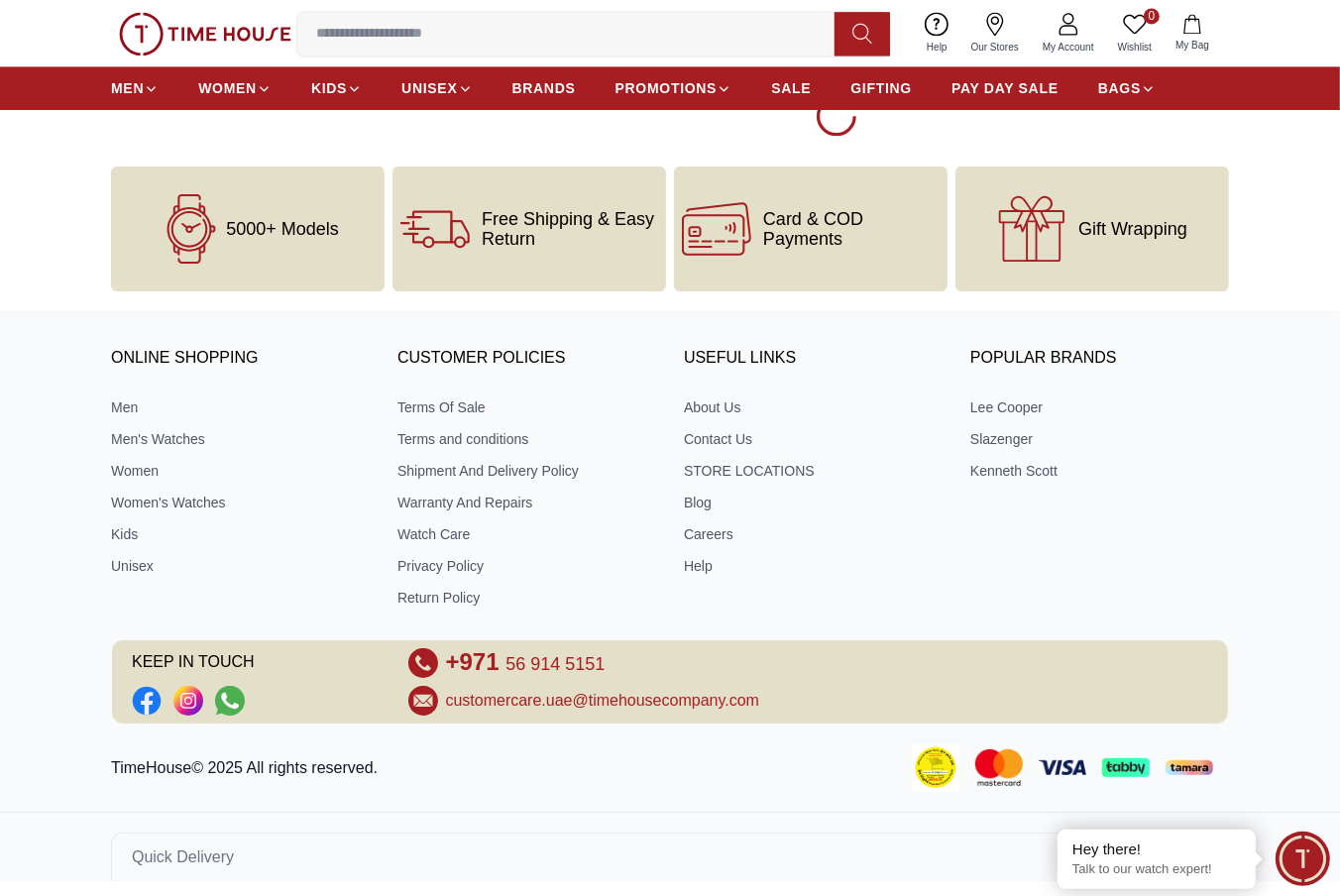 scroll, scrollTop: 3748, scrollLeft: 0, axis: vertical 